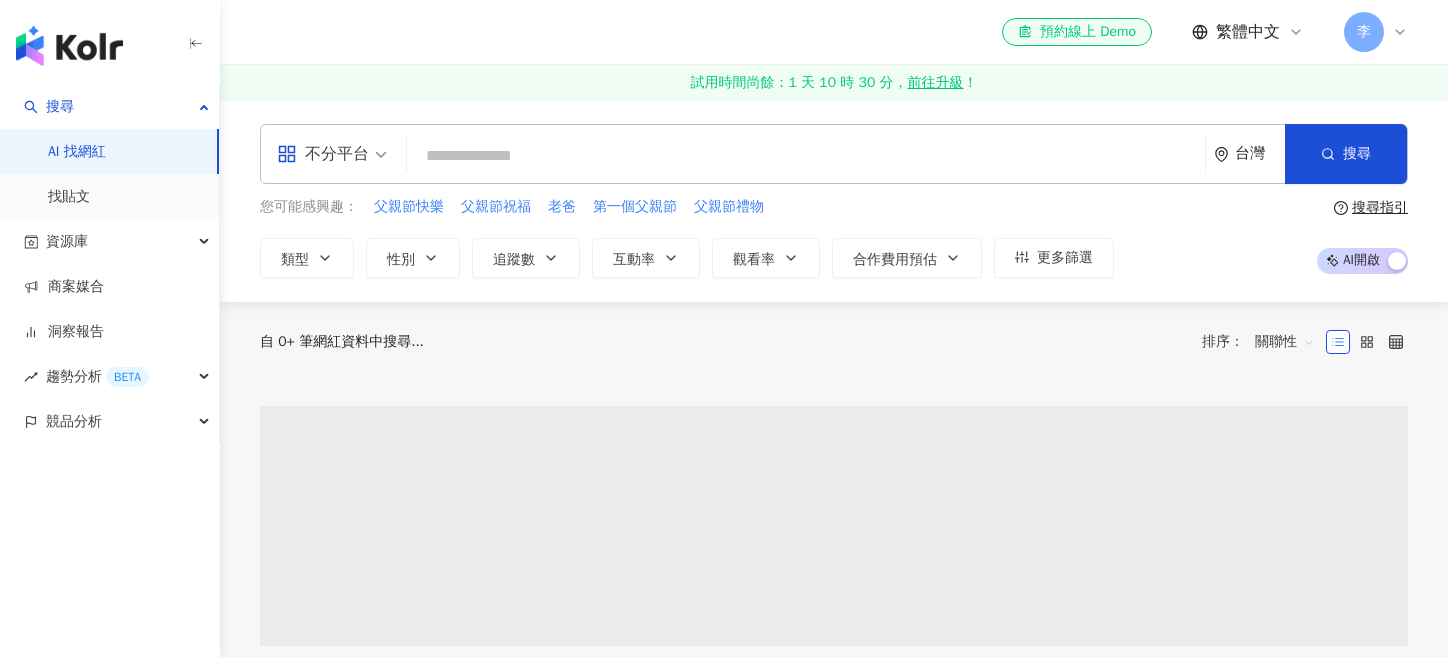 scroll, scrollTop: 0, scrollLeft: 0, axis: both 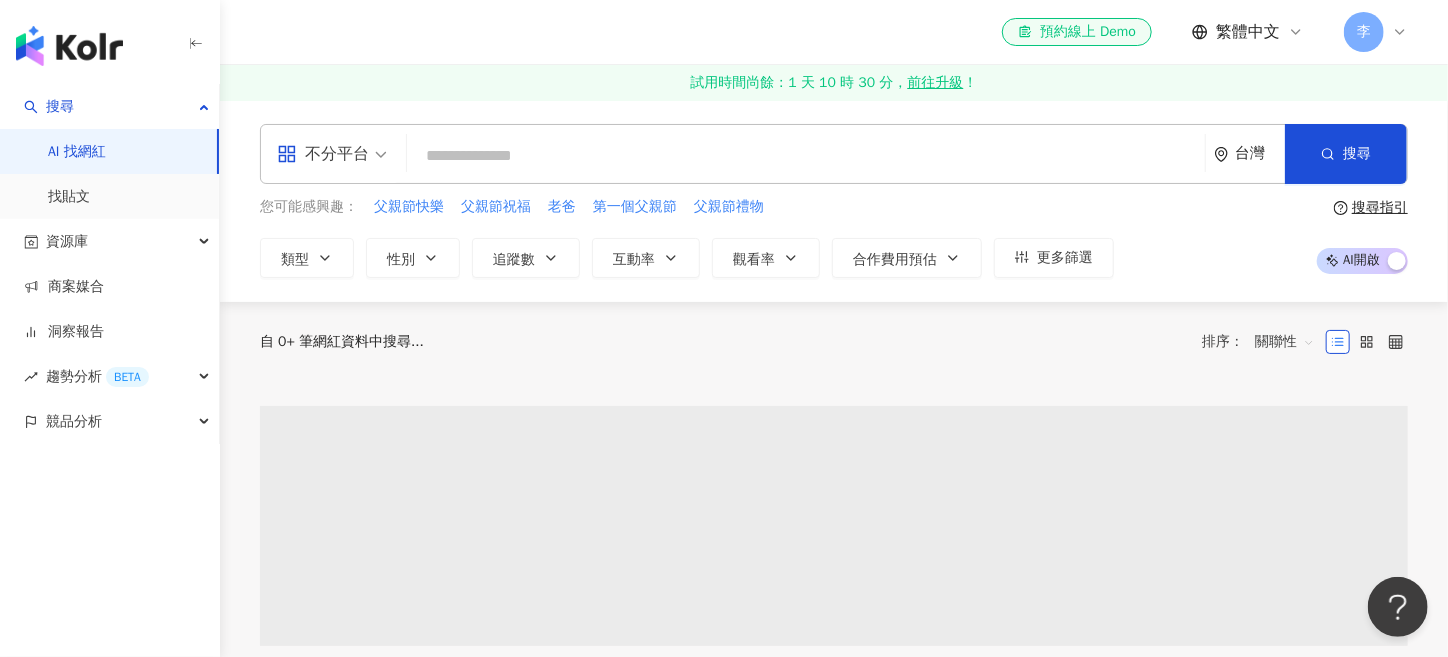 click on "不分平台" at bounding box center [323, 154] 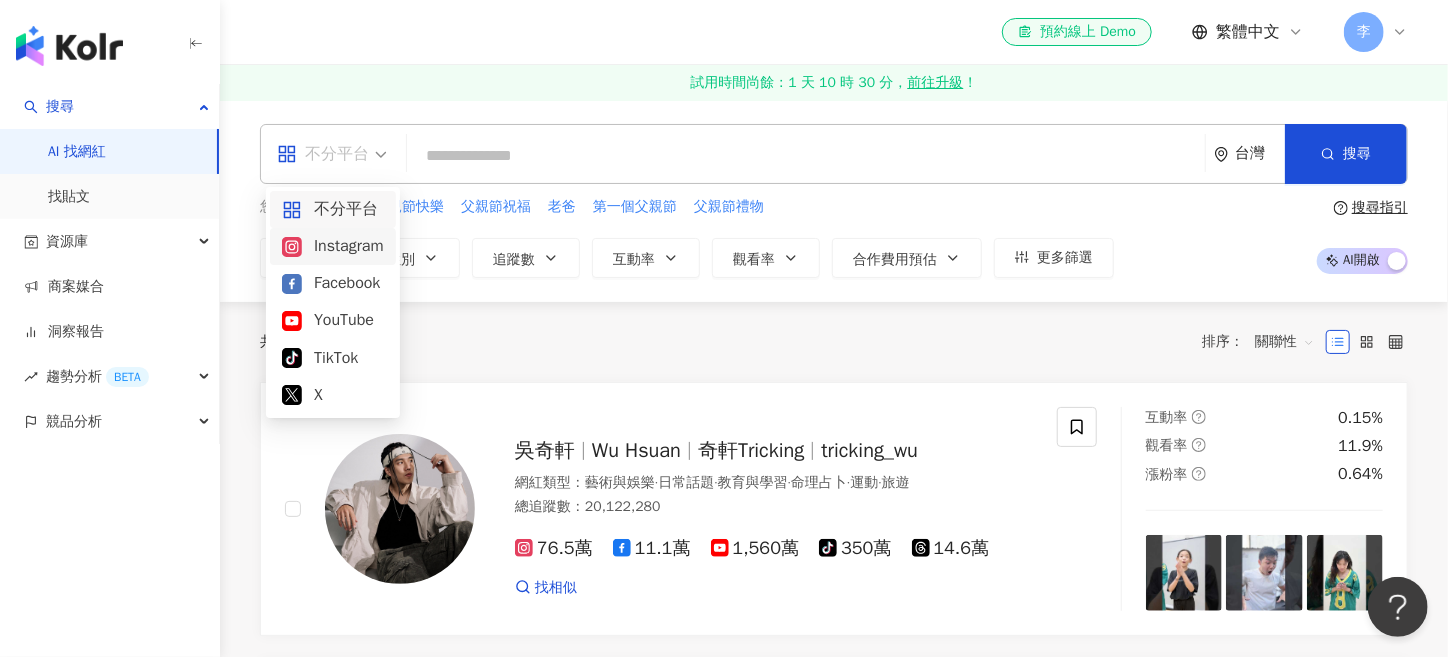 click on "Instagram" at bounding box center (333, 246) 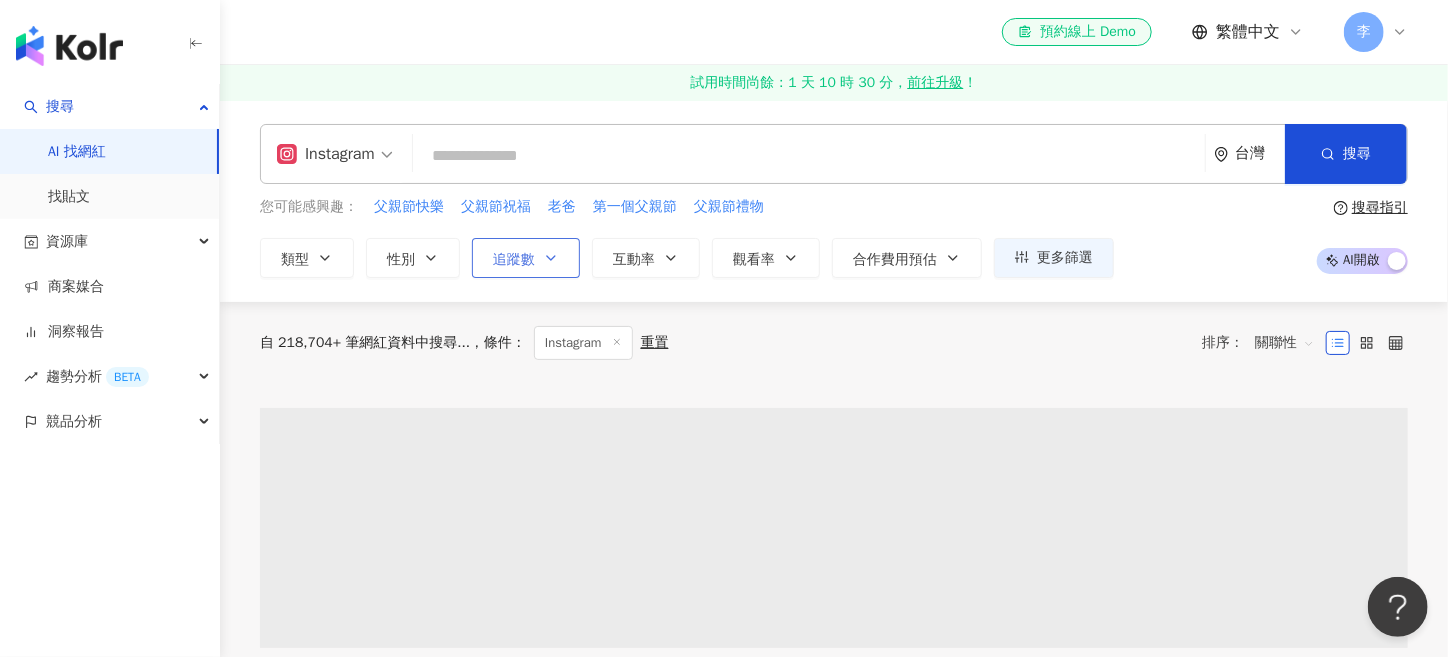 click on "追蹤數" at bounding box center [526, 258] 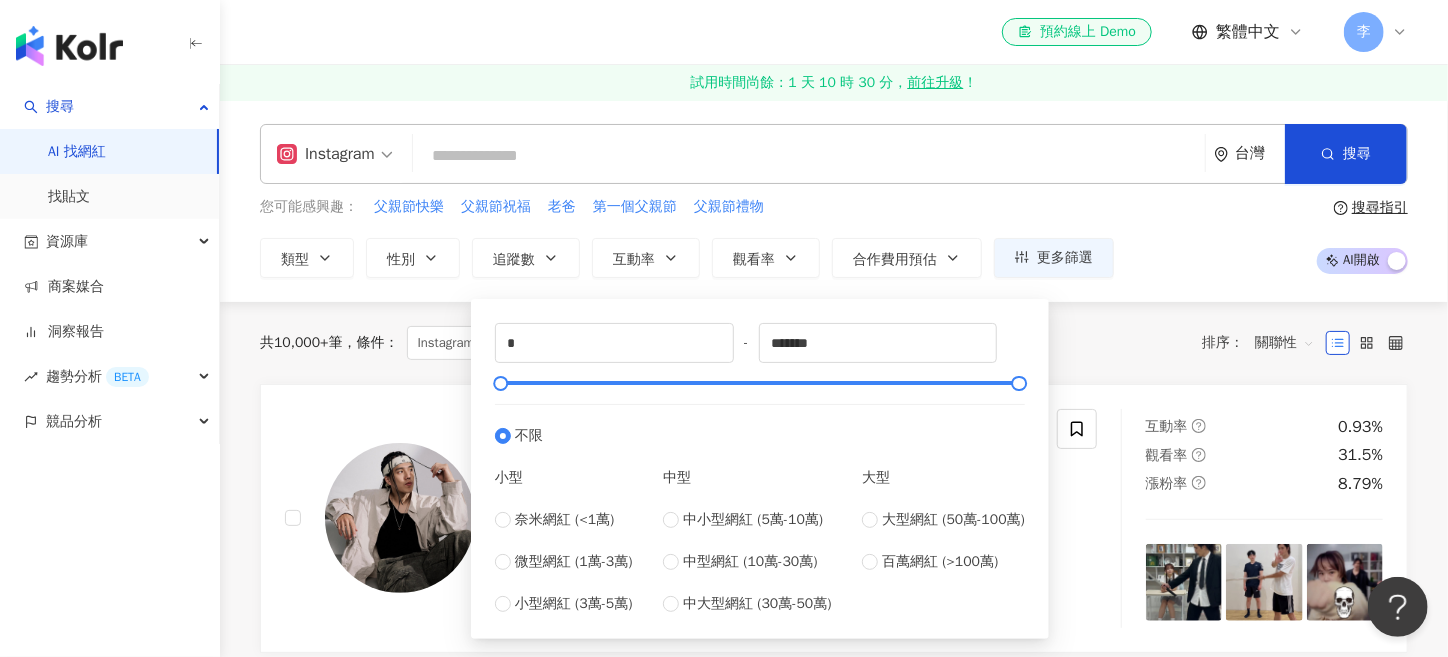 click on "大型 大型網紅 (50萬-100萬) 百萬網紅 (>100萬)" at bounding box center (943, 531) 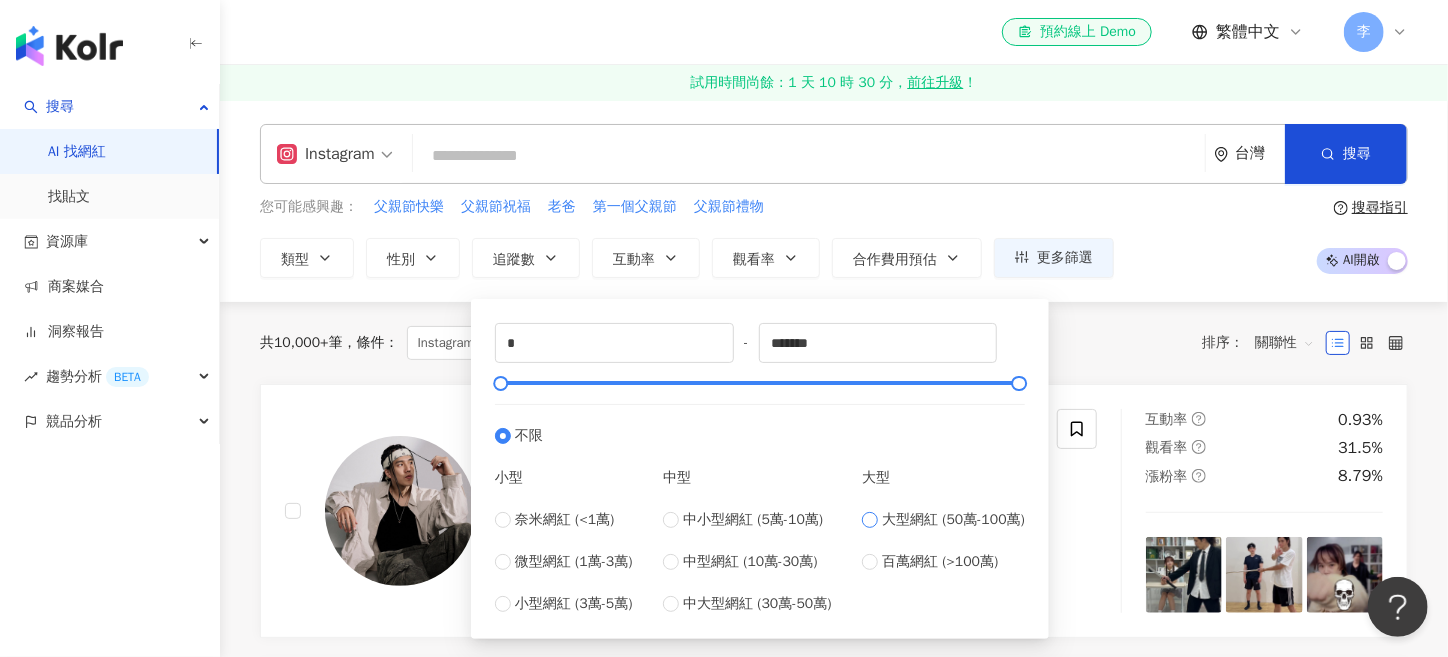 click on "大型網紅 (50萬-100萬)" at bounding box center [953, 520] 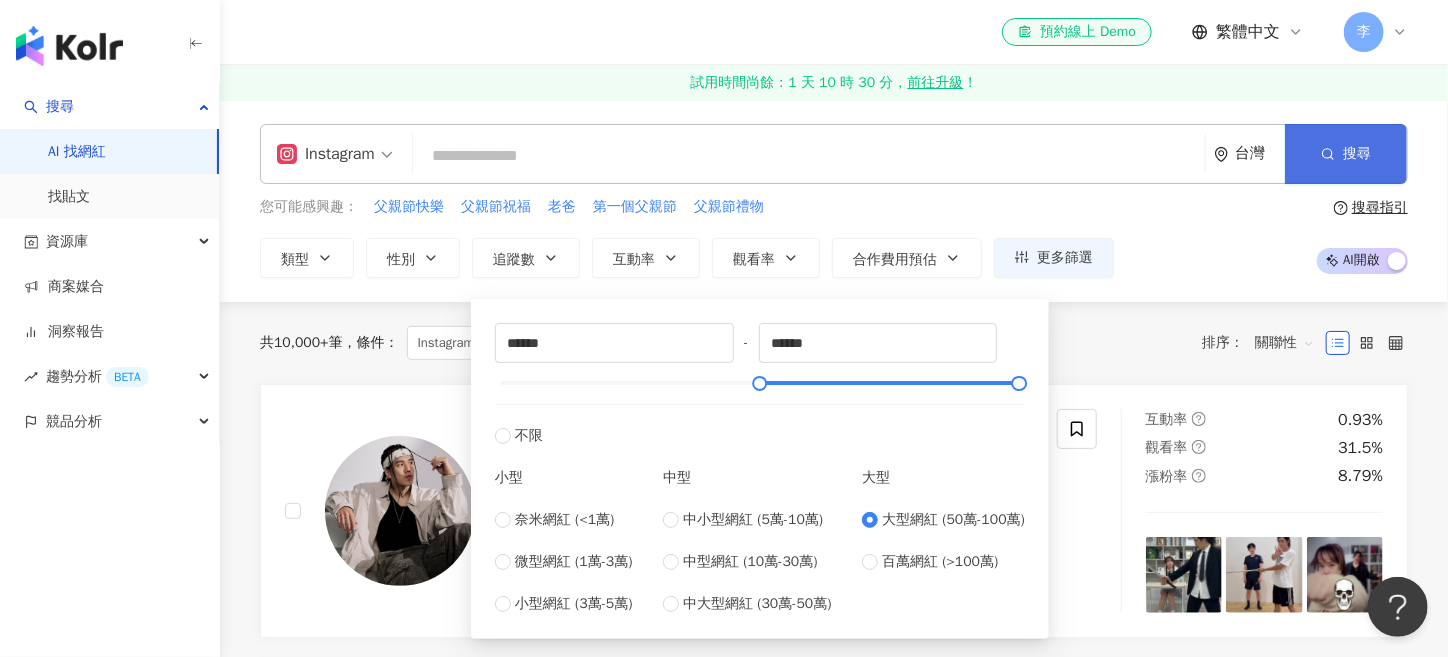 click on "搜尋" at bounding box center [1346, 154] 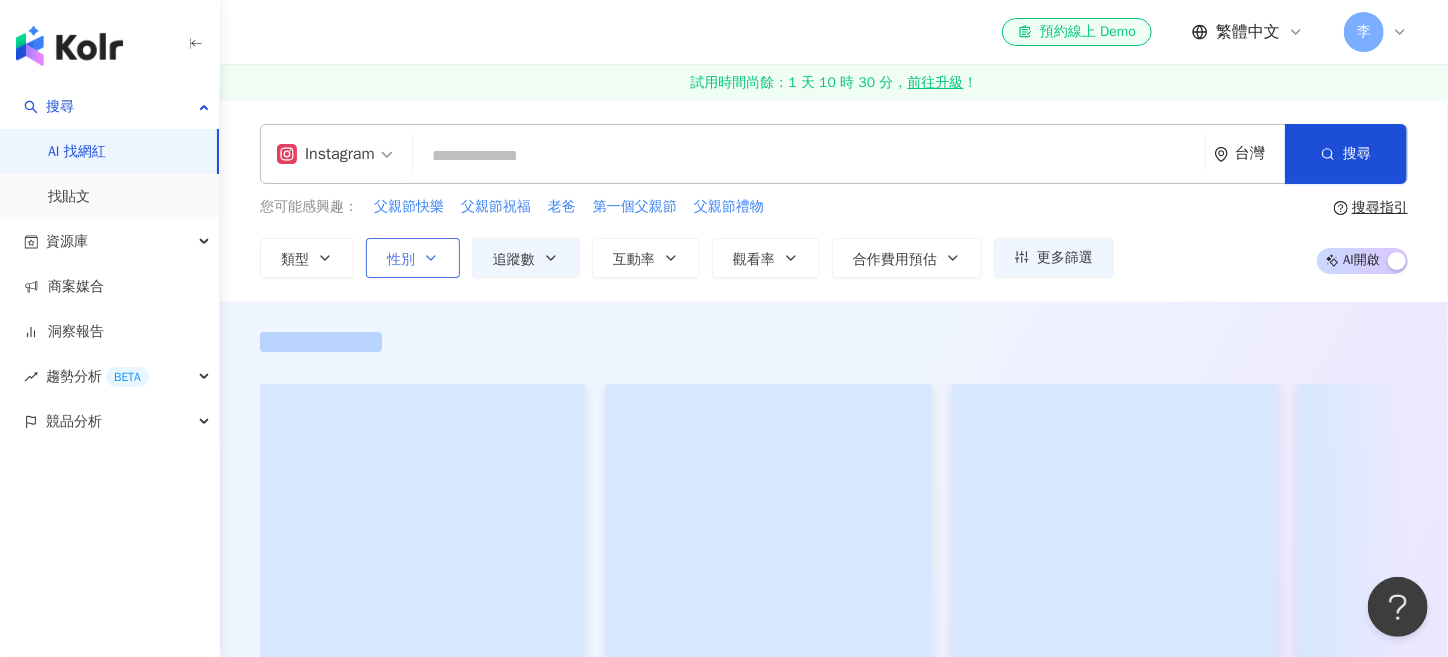 click on "性別" at bounding box center (413, 258) 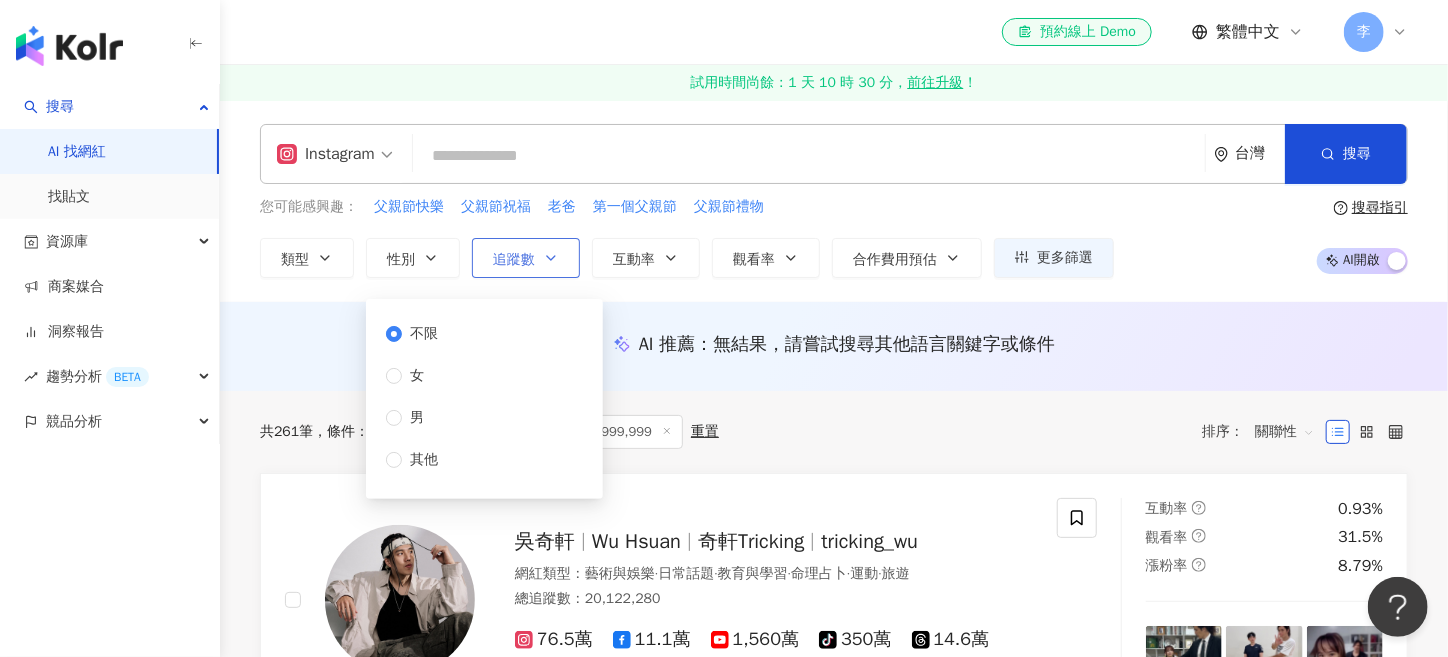 click on "追蹤數" at bounding box center [526, 258] 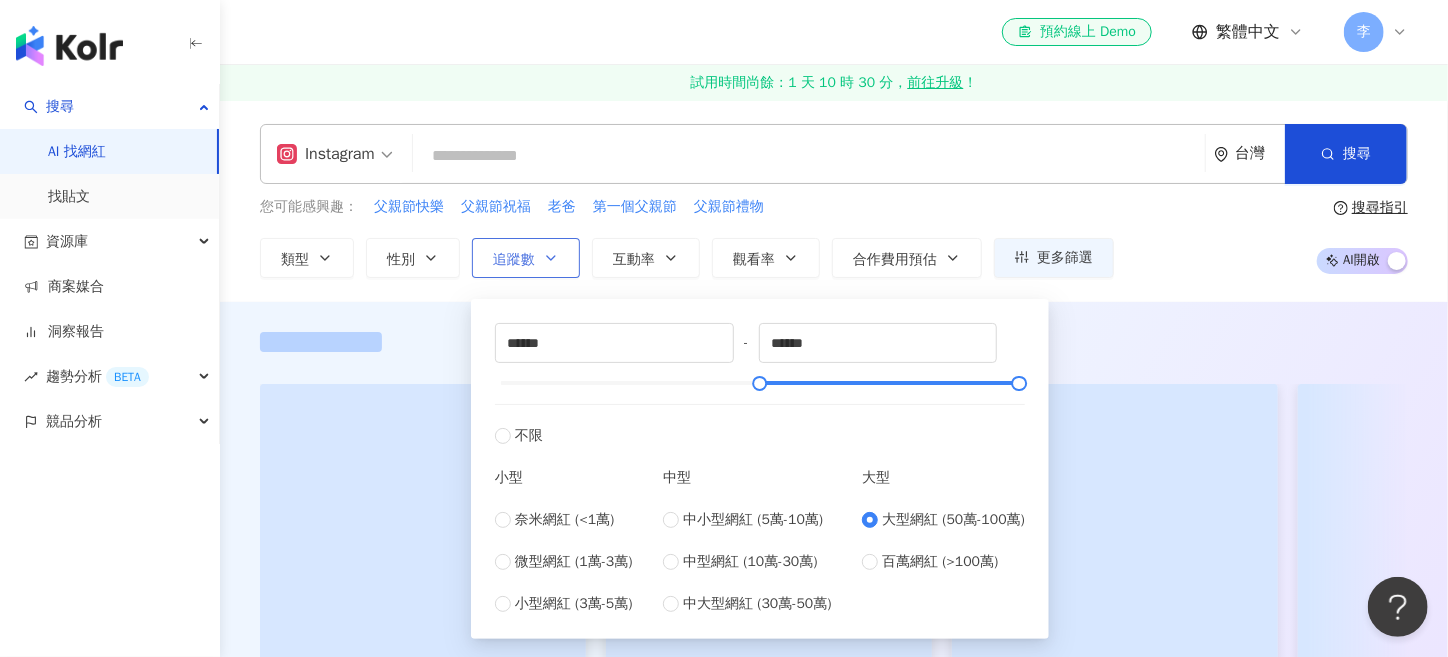click on "追蹤數" at bounding box center (526, 258) 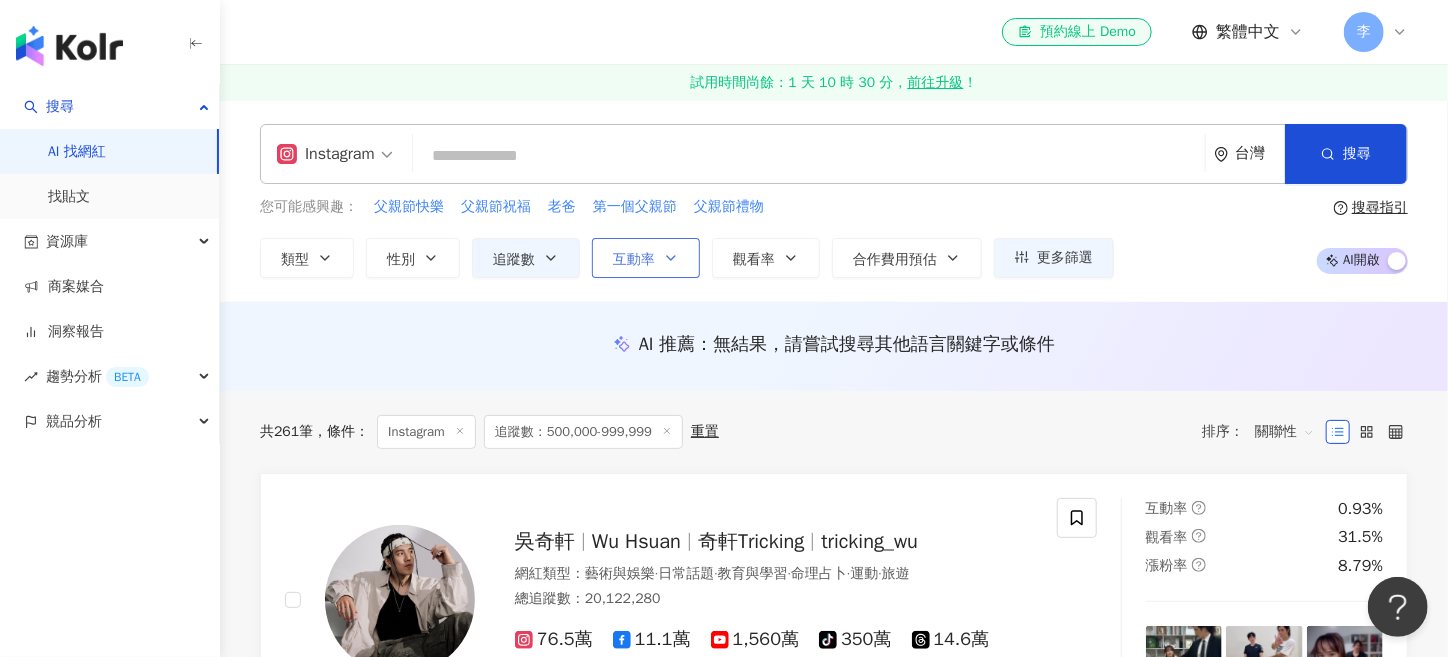 click 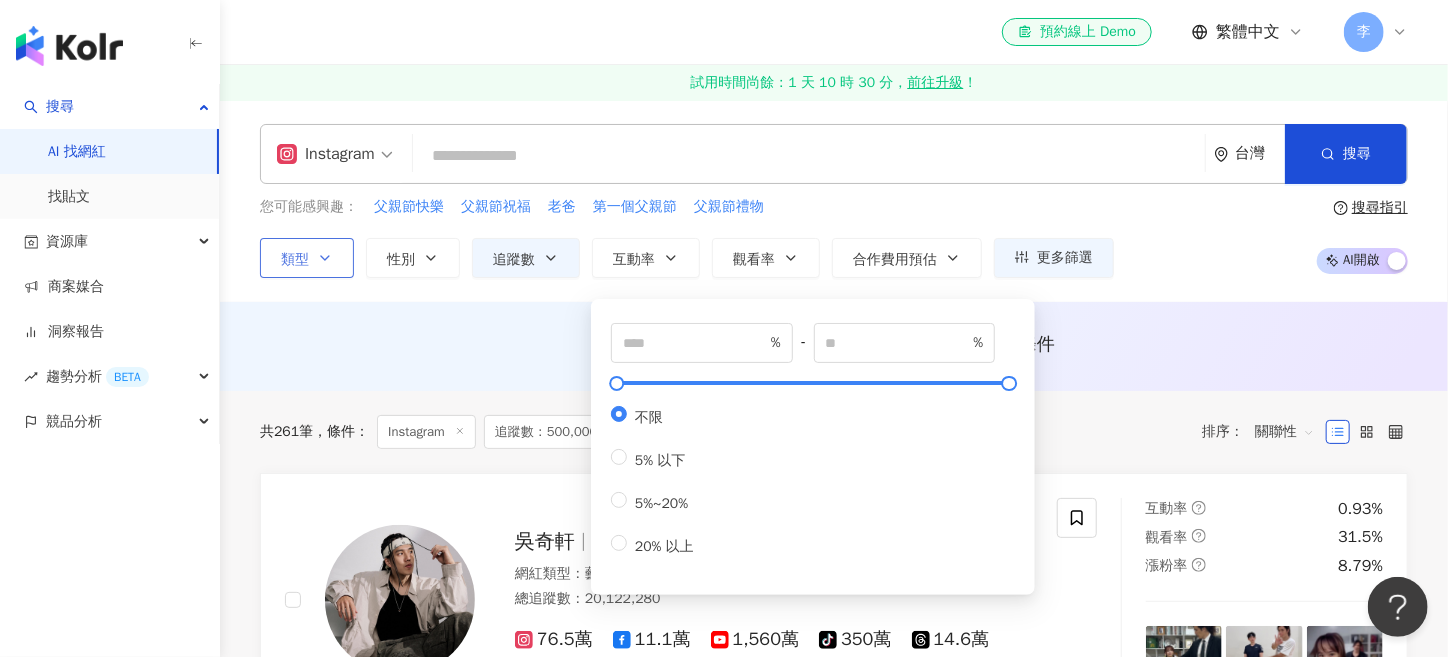click 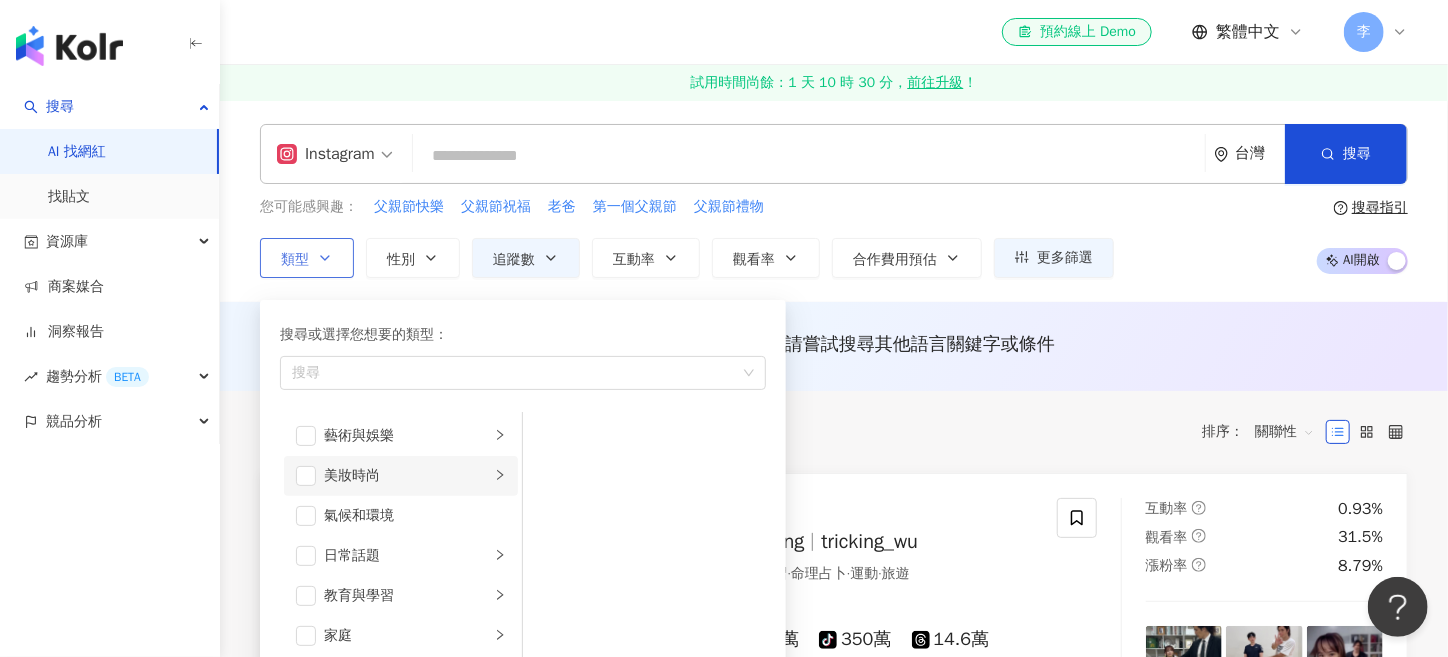 click on "美妝時尚" at bounding box center (401, 476) 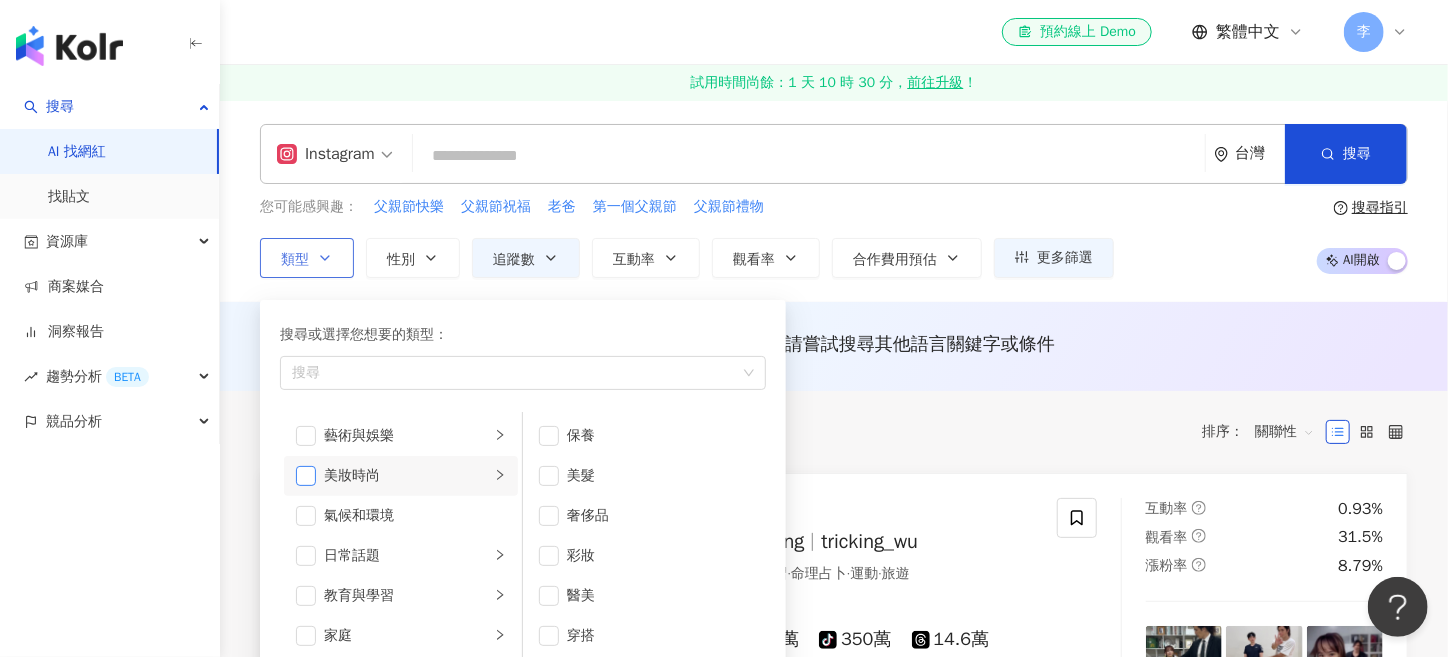 click at bounding box center [306, 476] 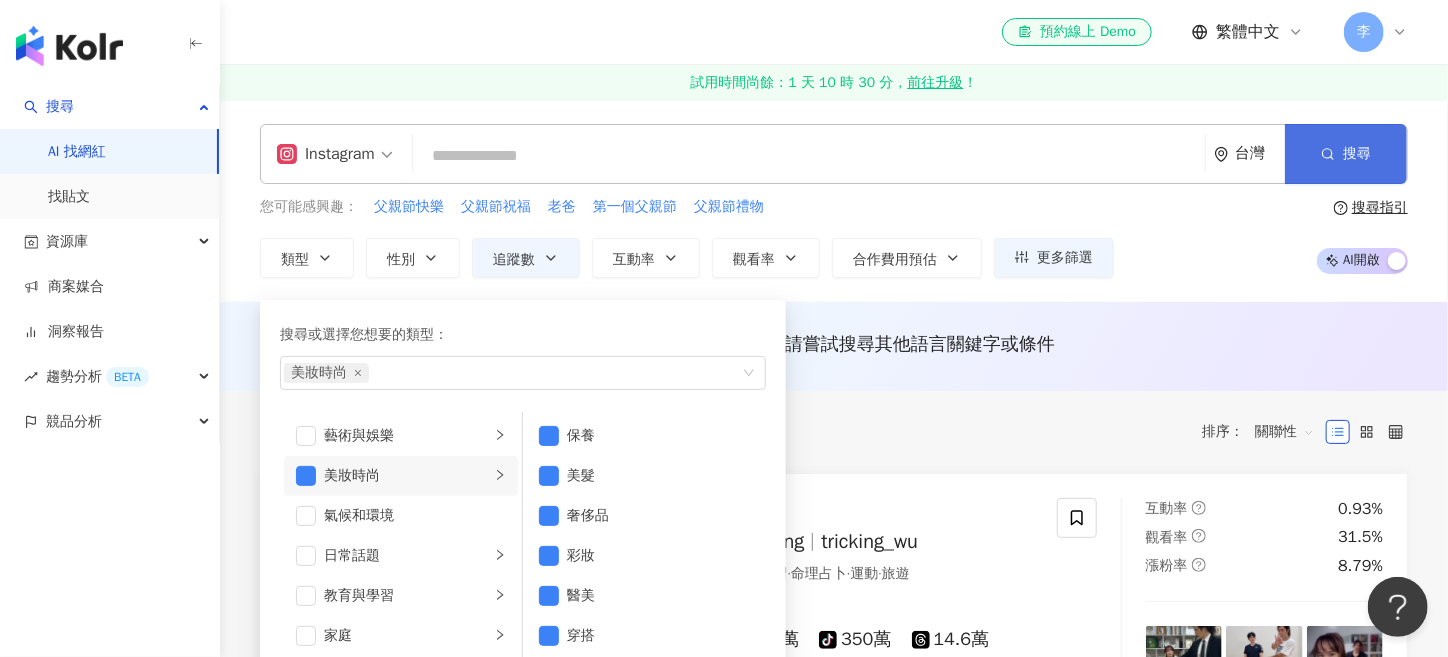 click on "搜尋" at bounding box center [1357, 154] 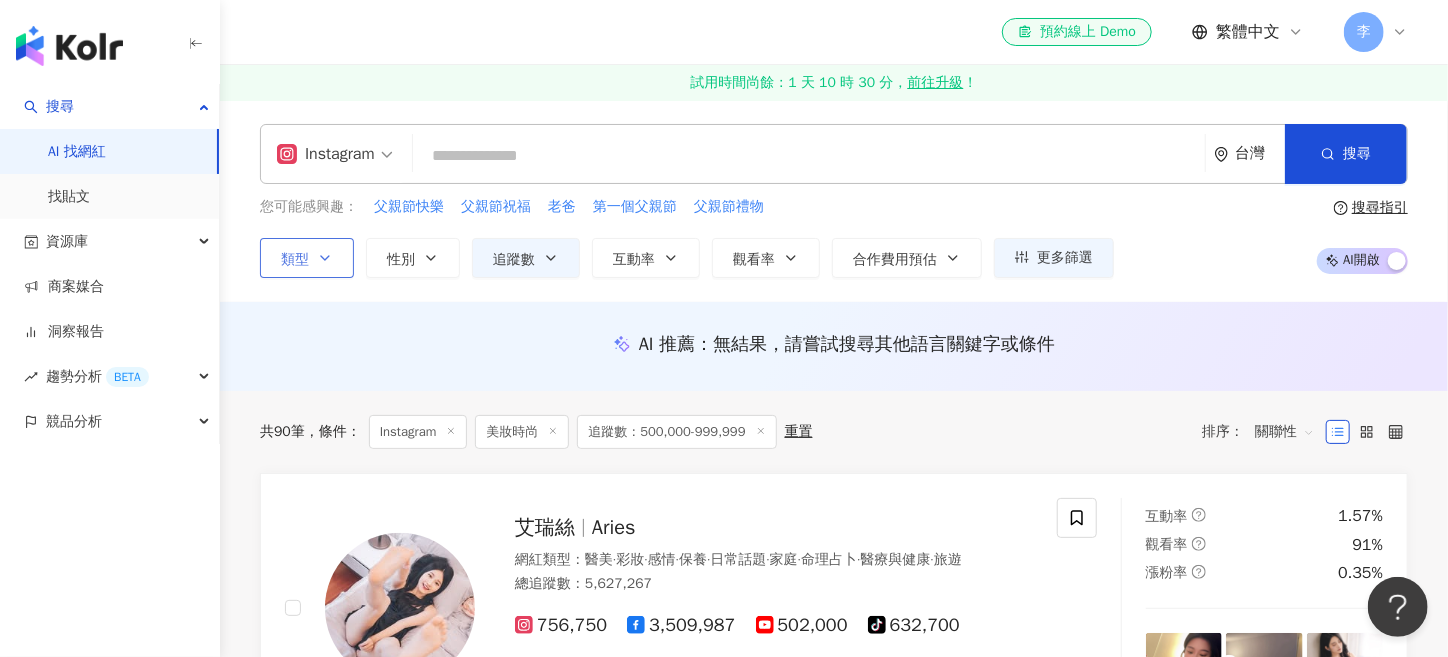 click on "類型" at bounding box center (307, 258) 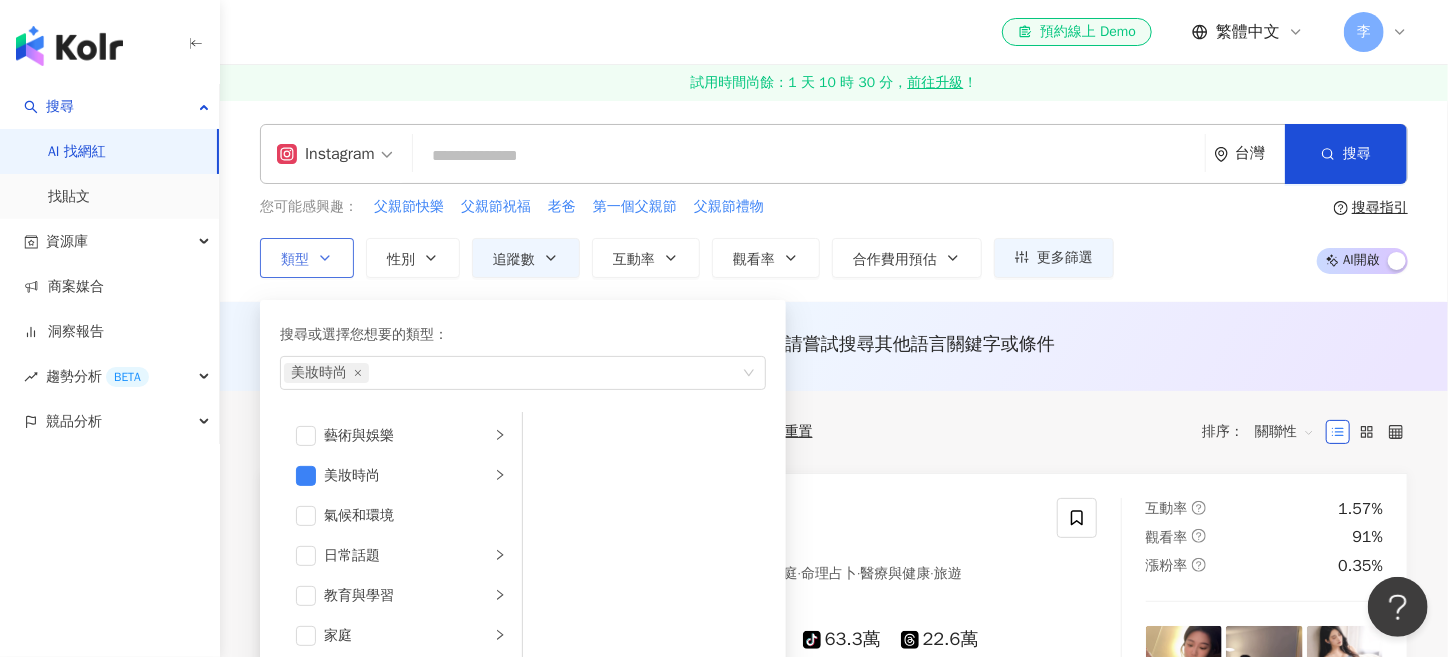 scroll, scrollTop: 60, scrollLeft: 0, axis: vertical 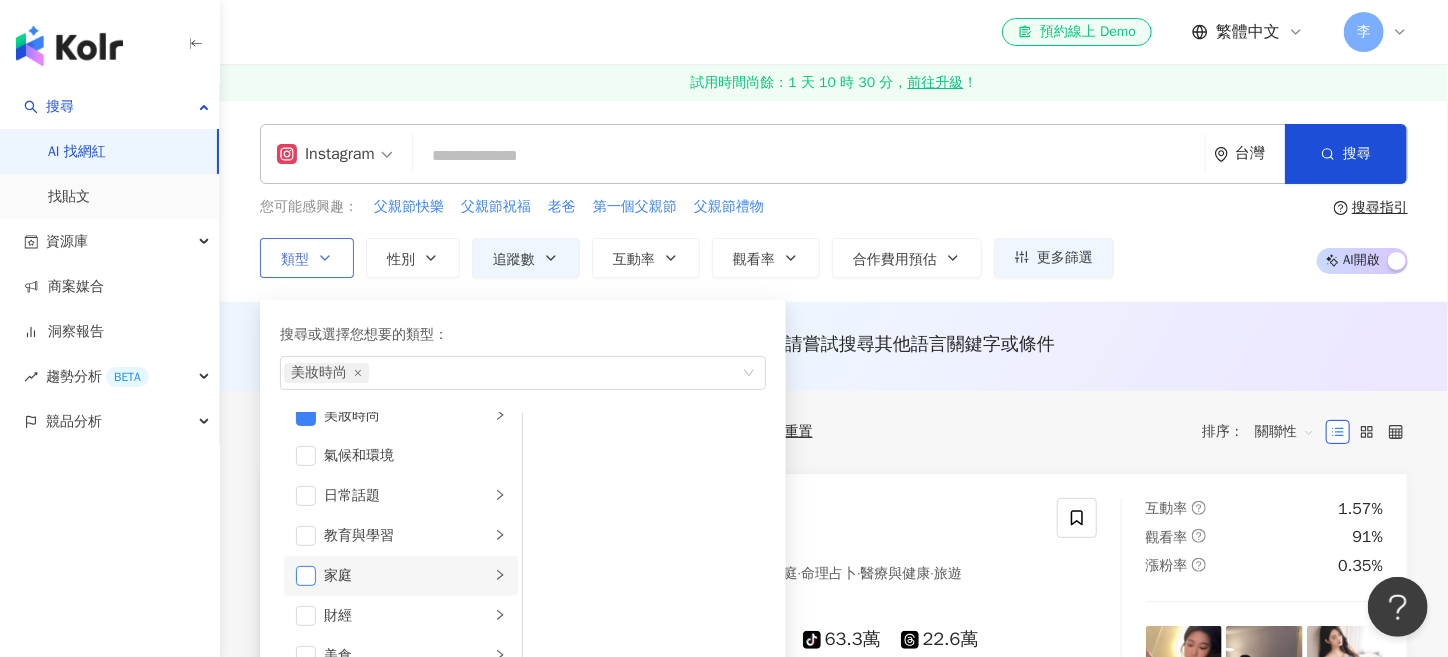 click at bounding box center [306, 576] 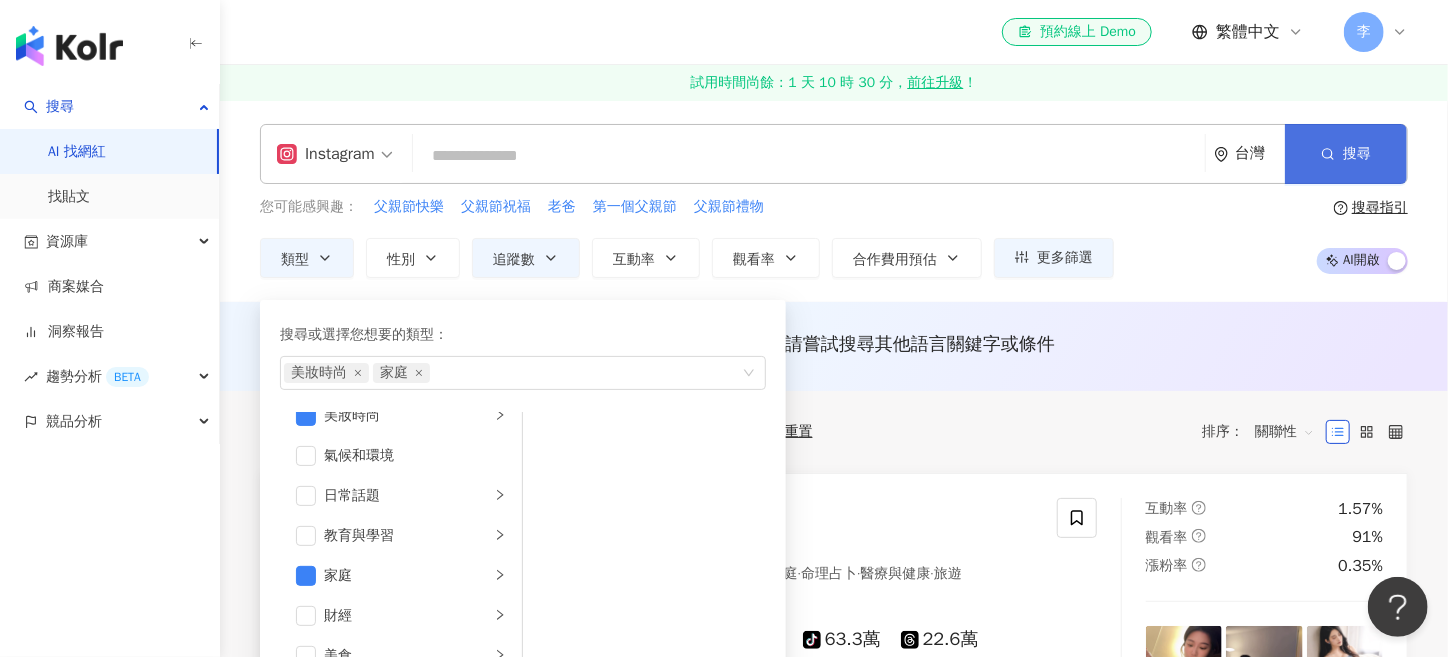 click on "搜尋" at bounding box center (1346, 154) 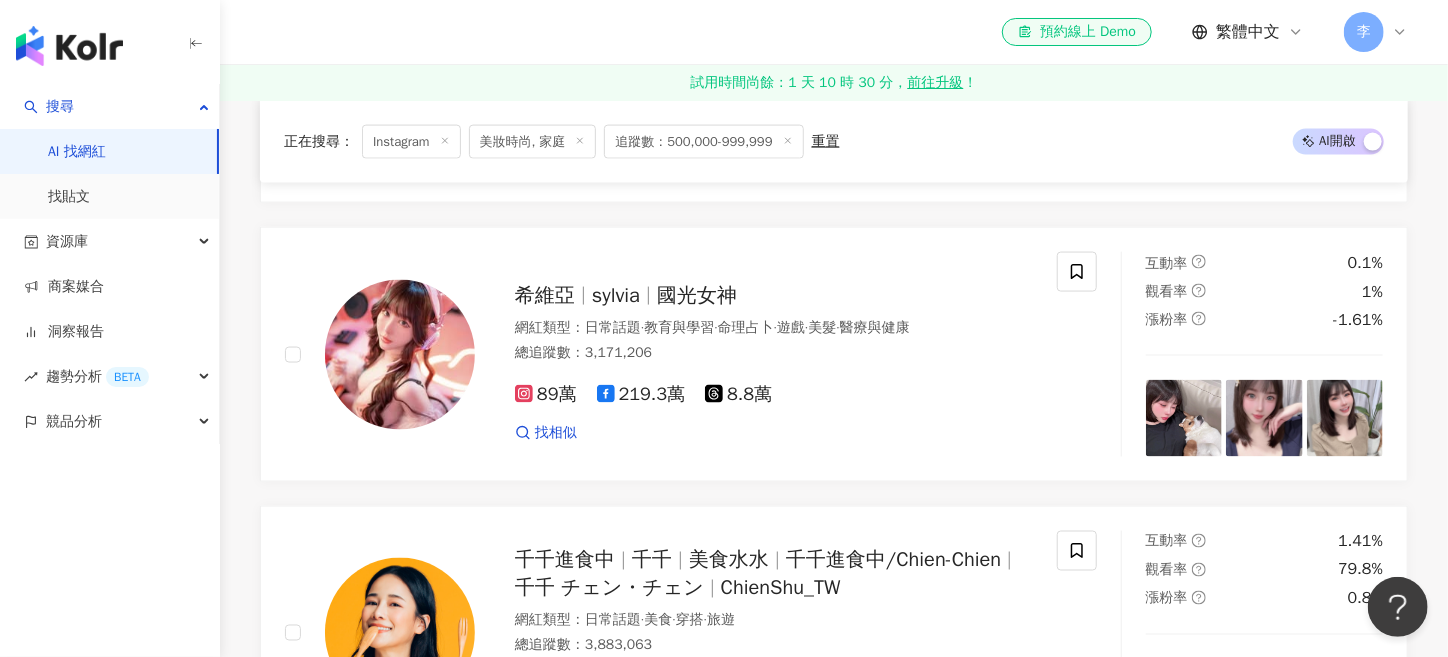 scroll, scrollTop: 1666, scrollLeft: 0, axis: vertical 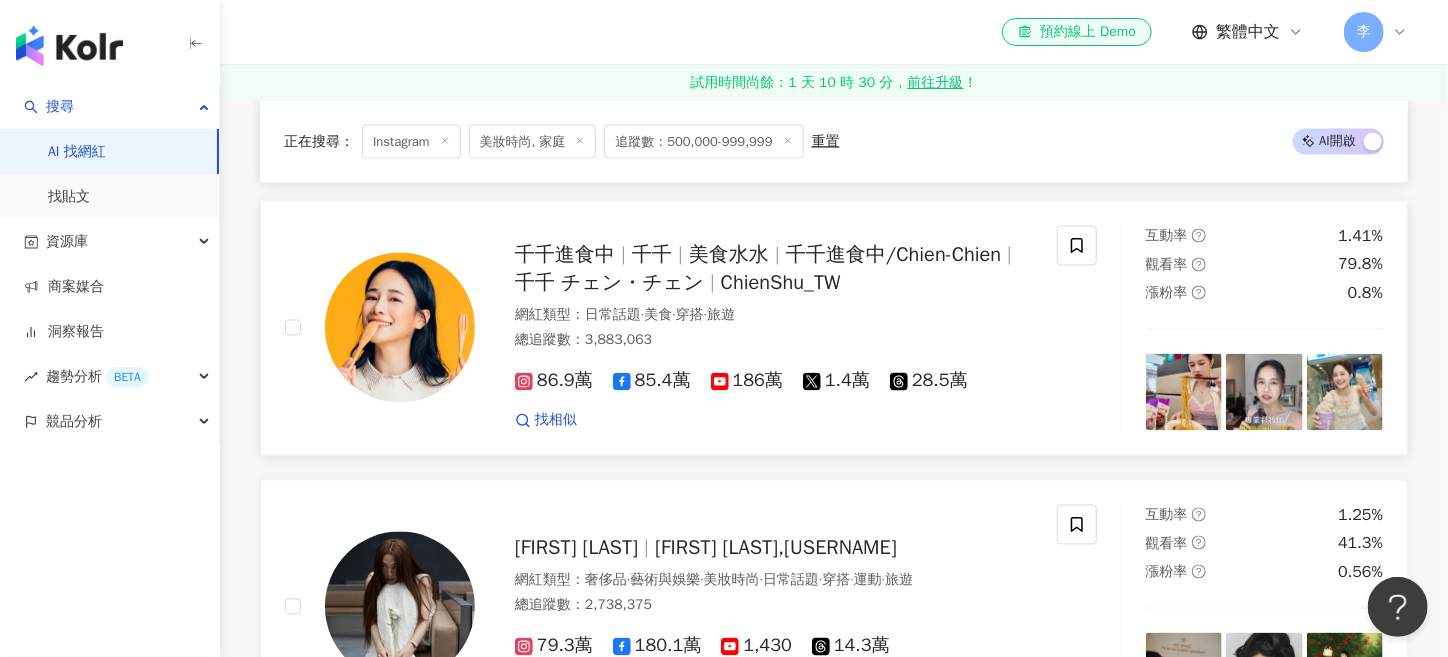 click on "86.9萬" at bounding box center (554, 381) 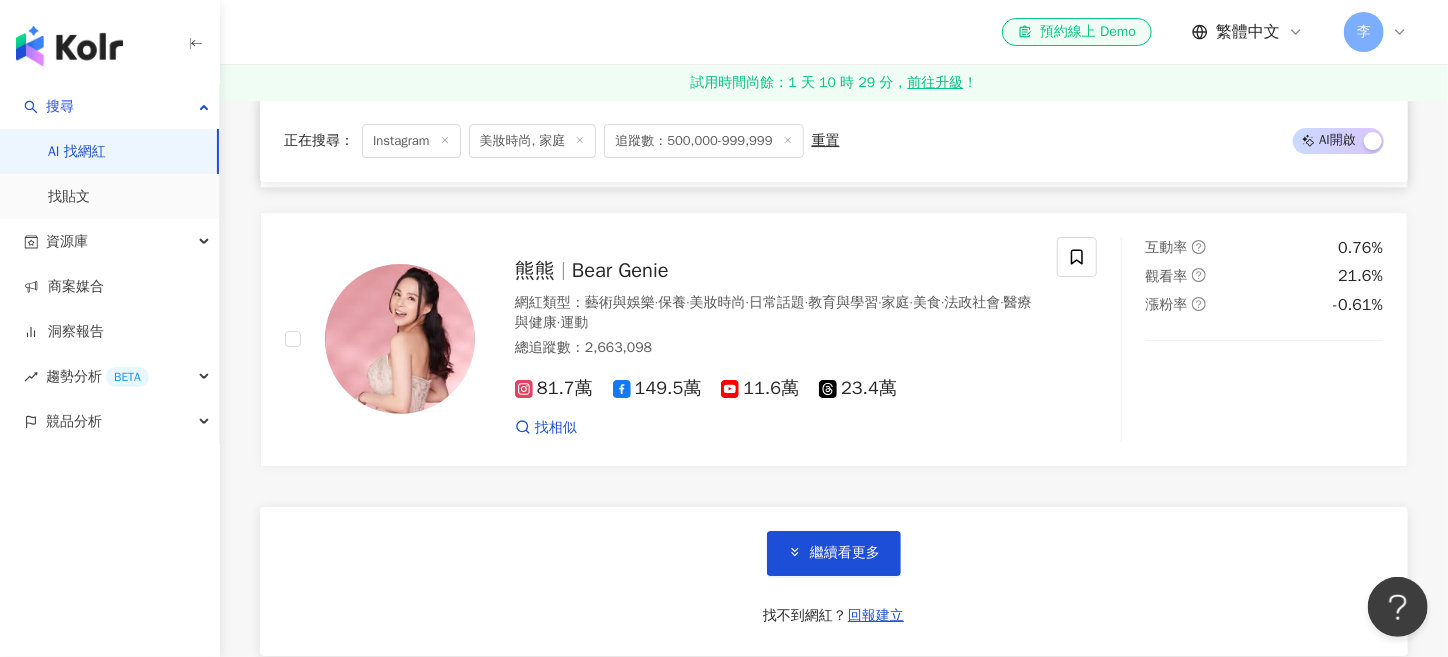 scroll, scrollTop: 3333, scrollLeft: 0, axis: vertical 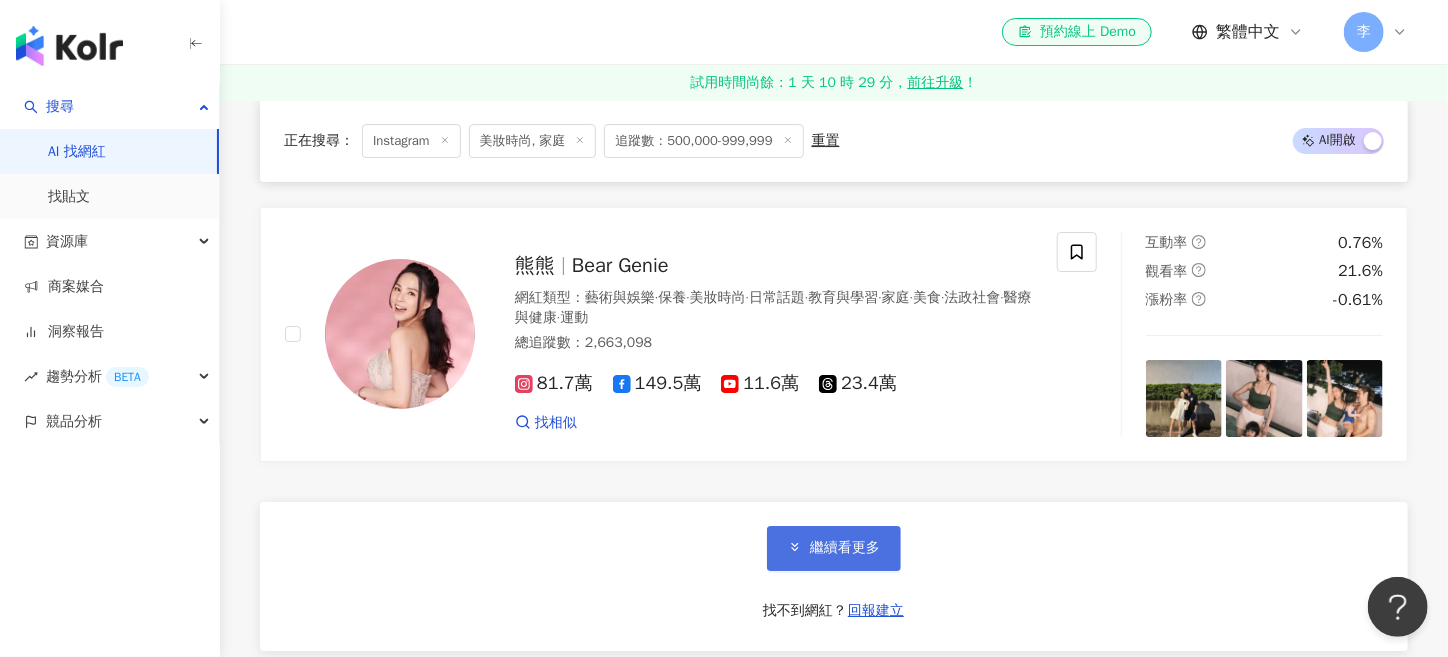 click on "繼續看更多" at bounding box center (834, 548) 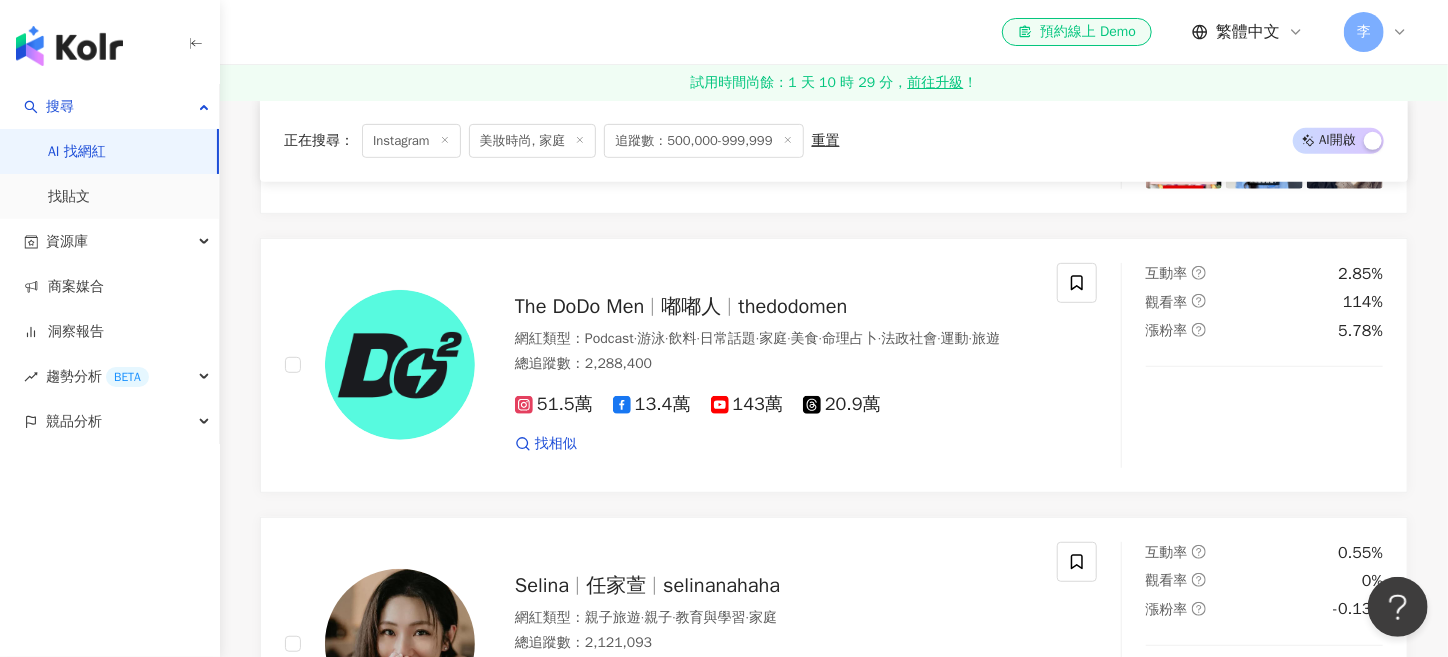 scroll, scrollTop: 4000, scrollLeft: 0, axis: vertical 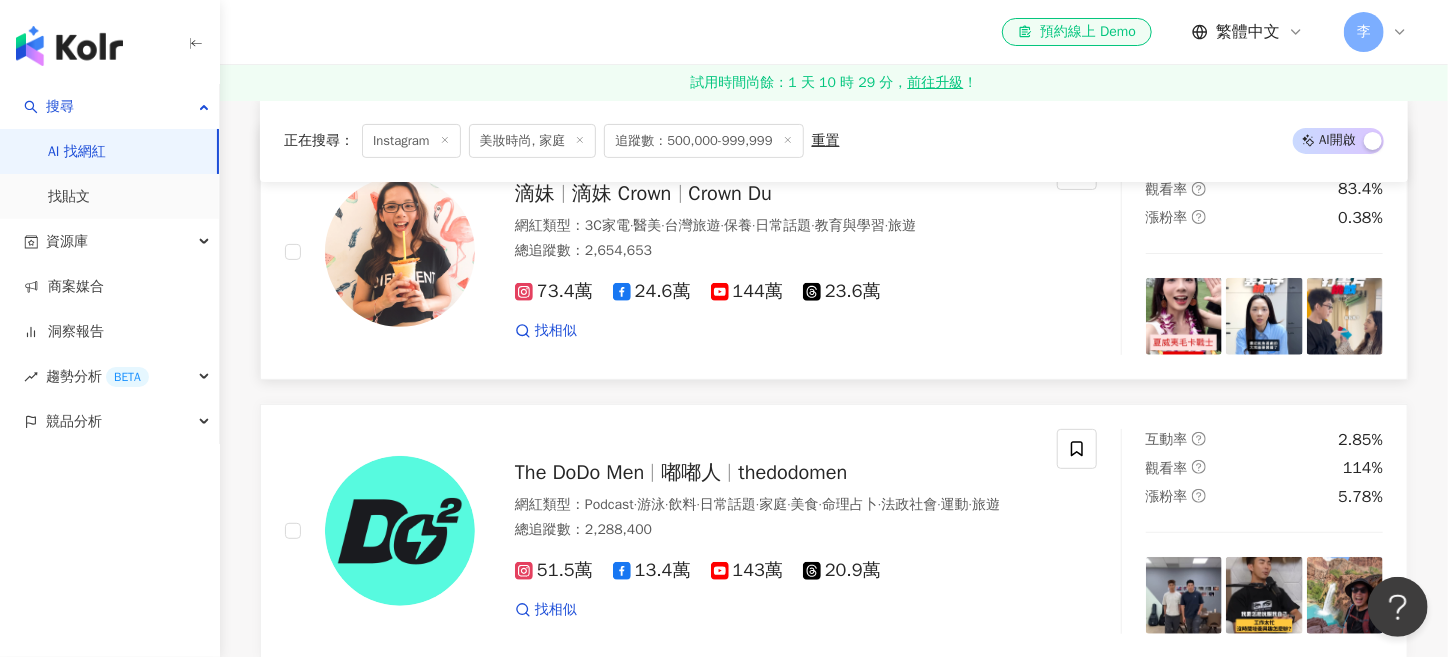 click 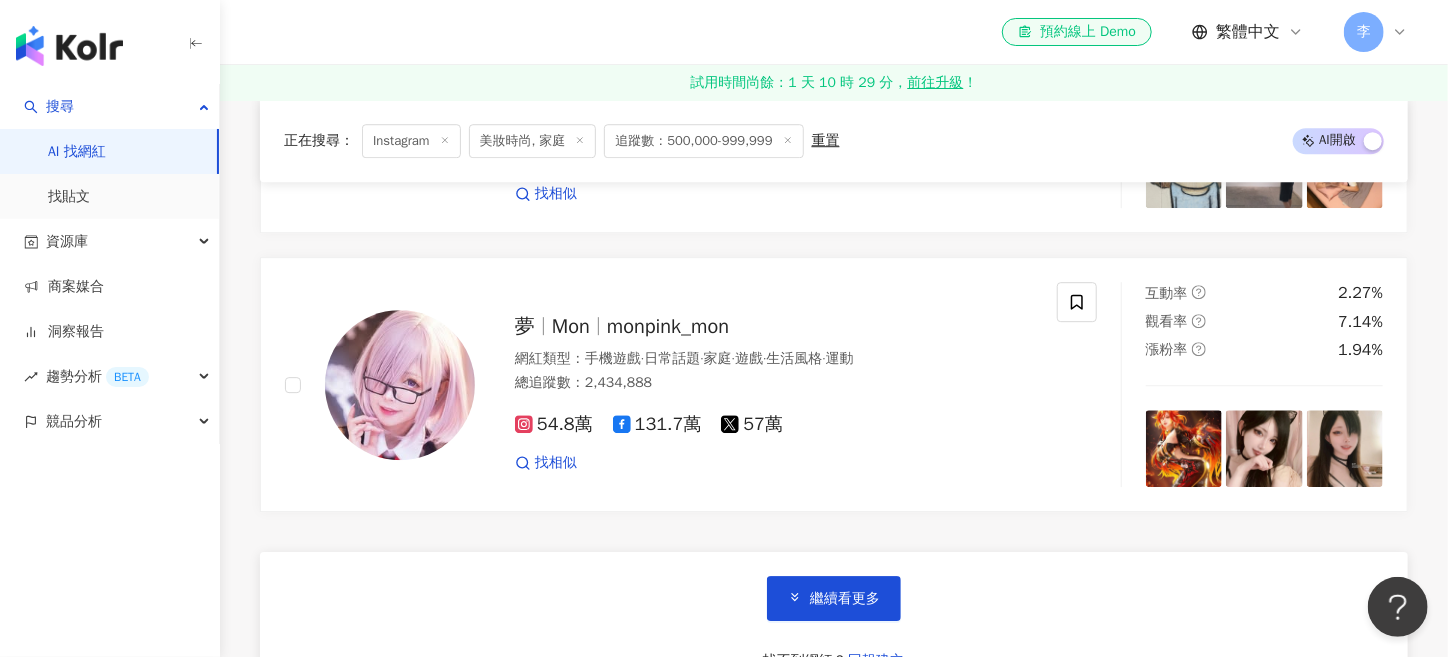 scroll, scrollTop: 6666, scrollLeft: 0, axis: vertical 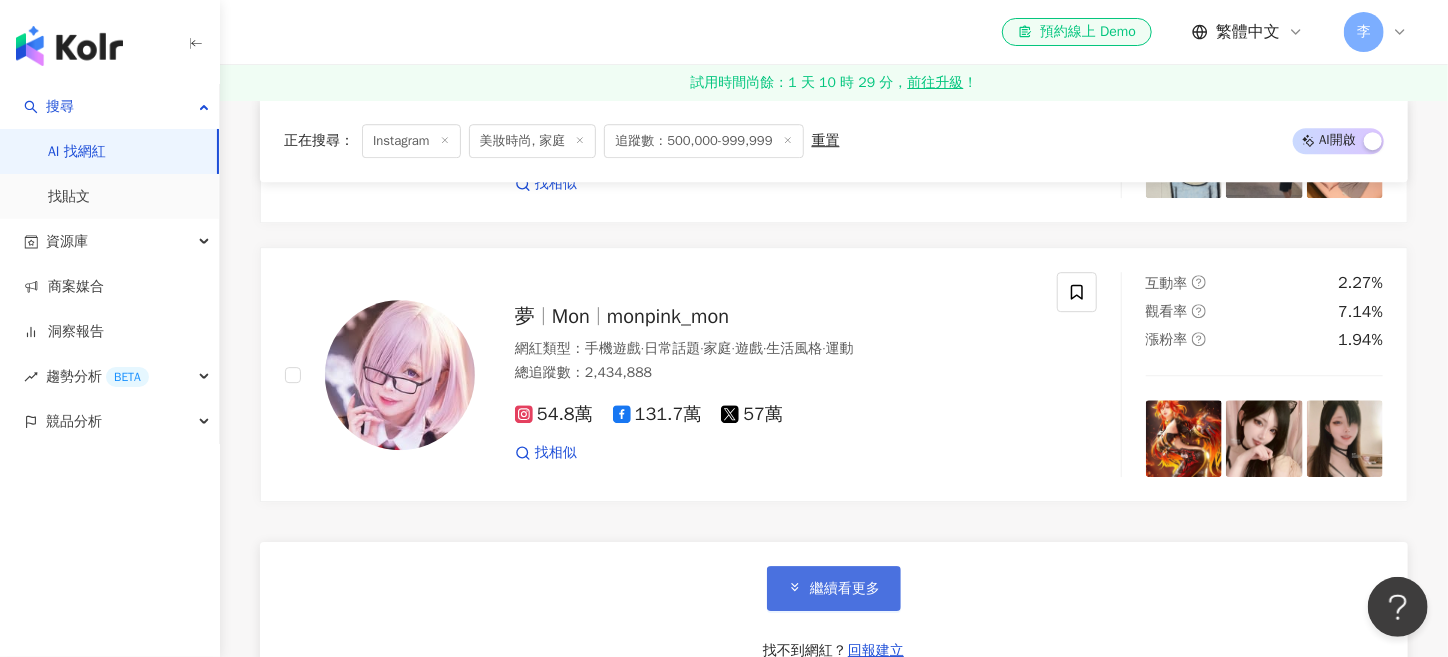 click on "繼續看更多 找不到網紅？ 回報建立" at bounding box center (834, 616) 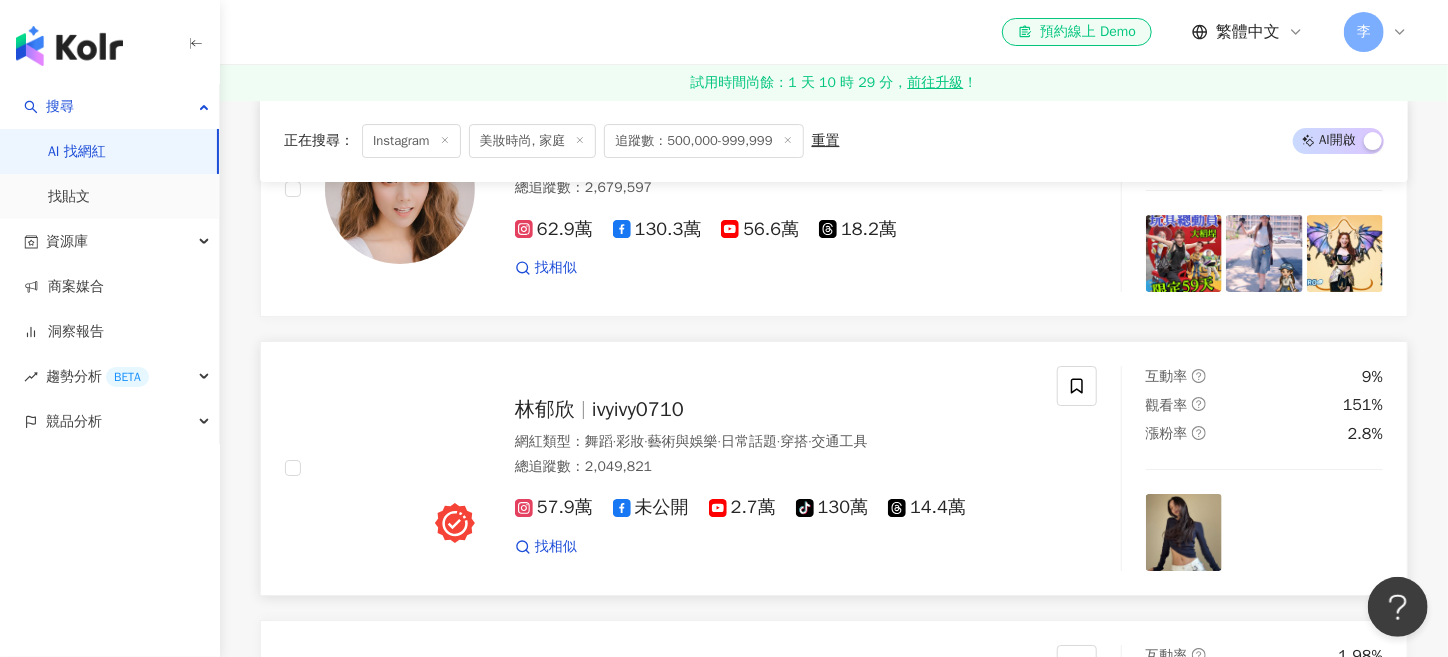 scroll, scrollTop: 7166, scrollLeft: 0, axis: vertical 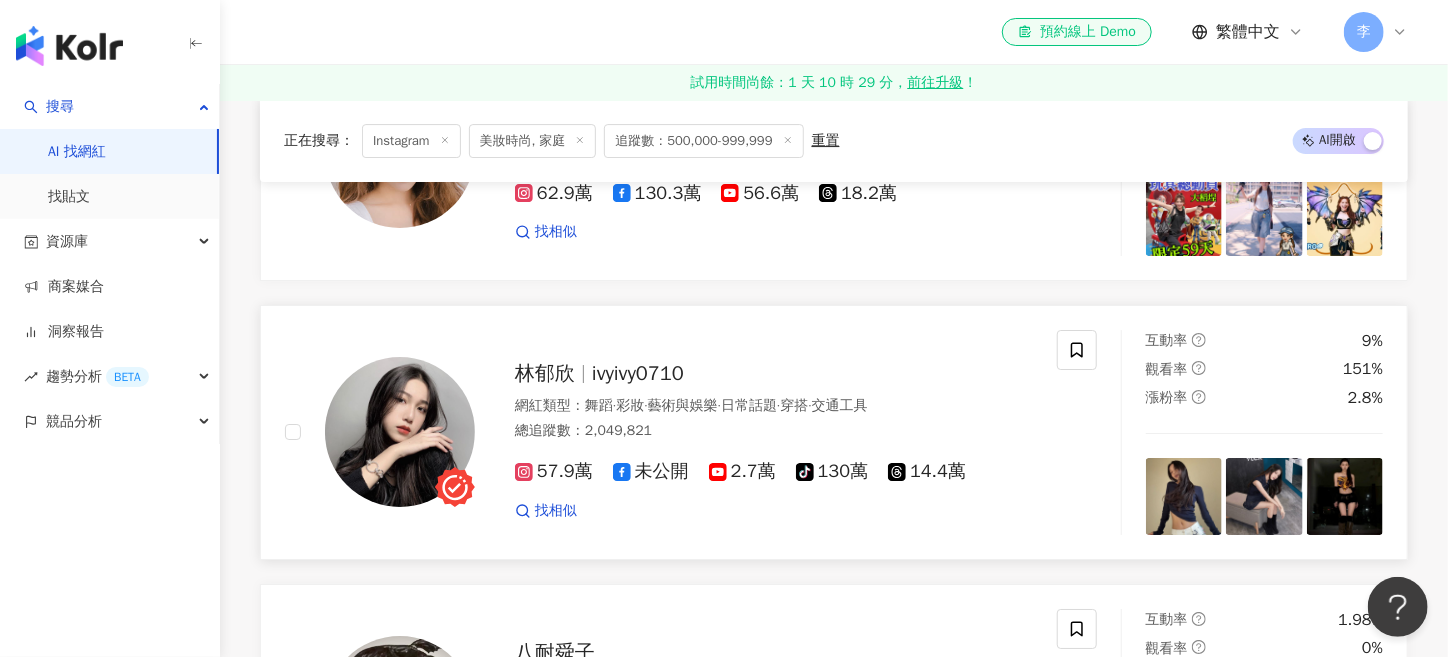 click on "57.9萬" at bounding box center [554, 471] 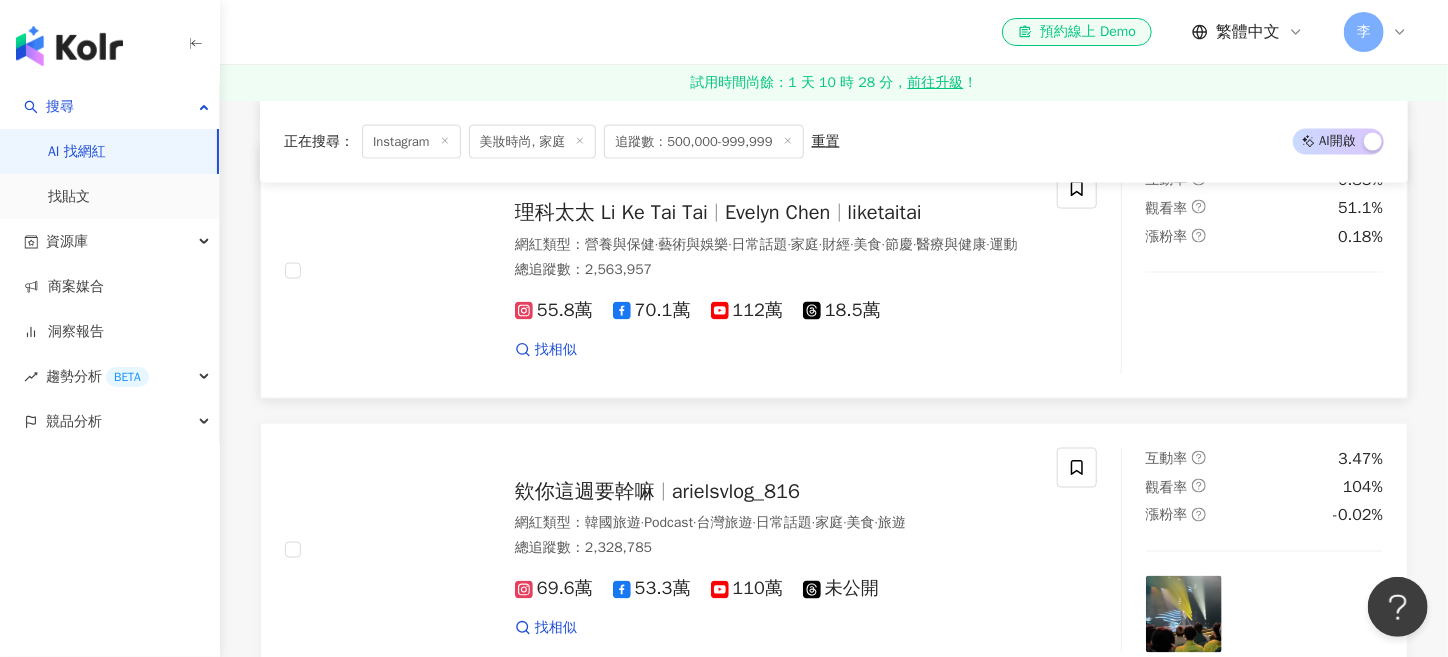 scroll, scrollTop: 8999, scrollLeft: 0, axis: vertical 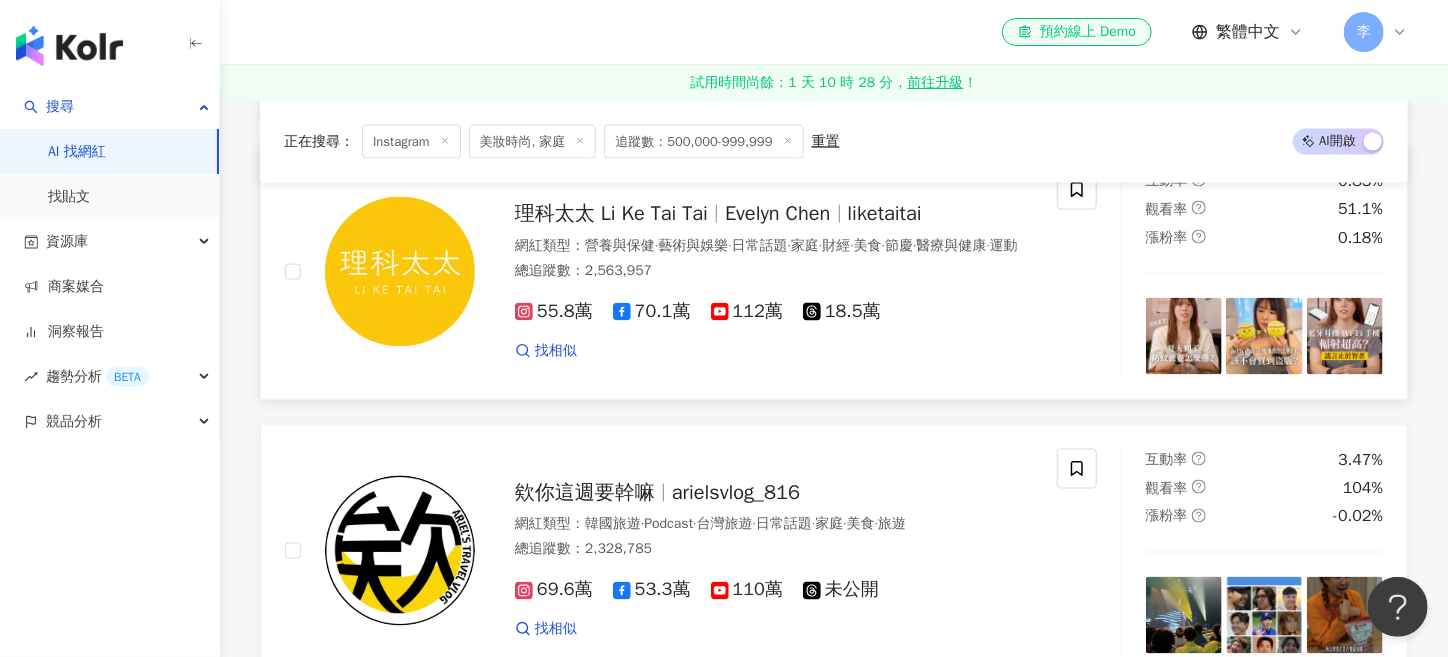 click on "55.8萬" at bounding box center [554, 311] 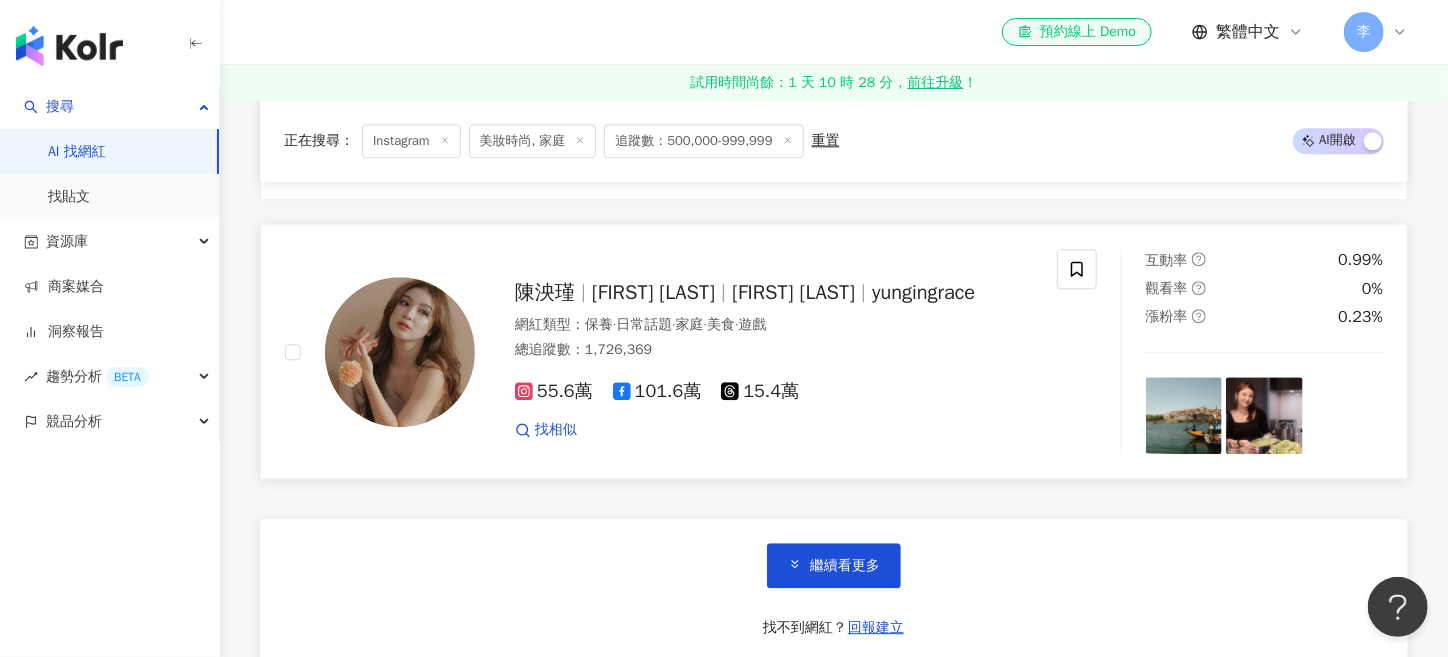 scroll, scrollTop: 10000, scrollLeft: 0, axis: vertical 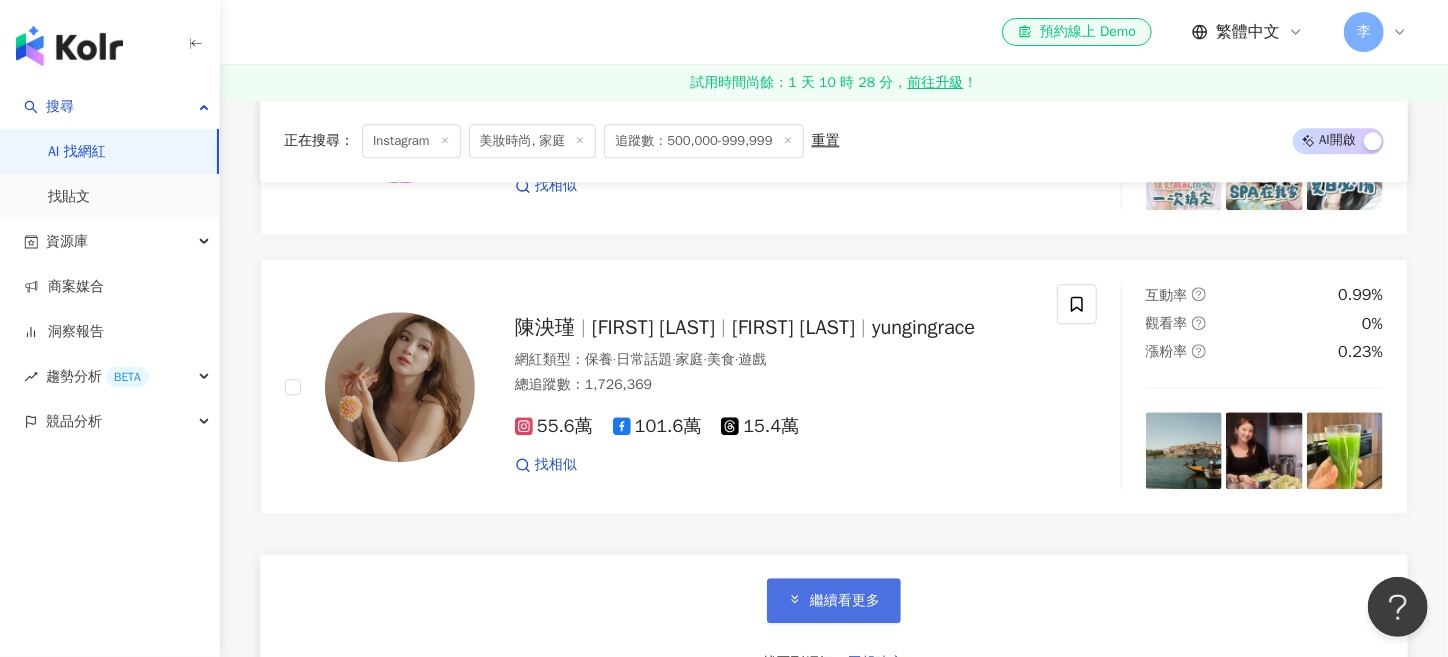 click on "繼續看更多" at bounding box center [845, 601] 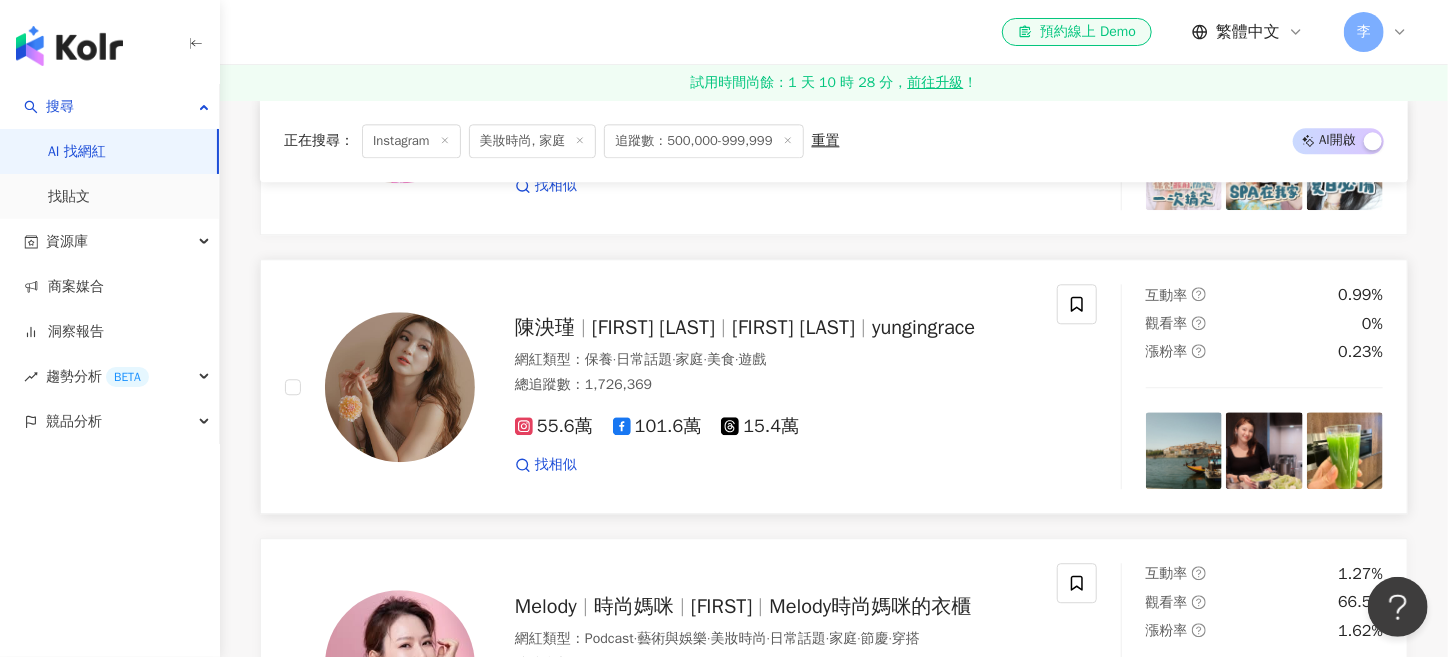 click on "55.6萬" at bounding box center (554, 426) 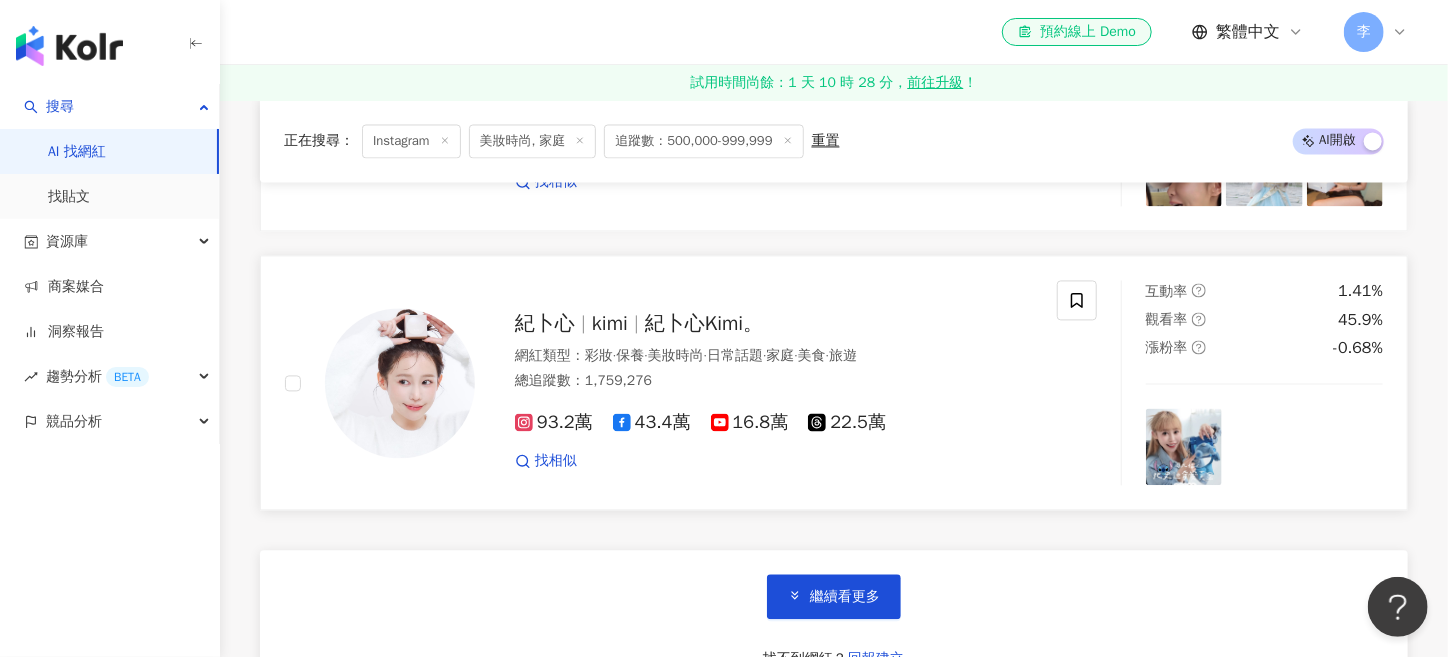 scroll, scrollTop: 13333, scrollLeft: 0, axis: vertical 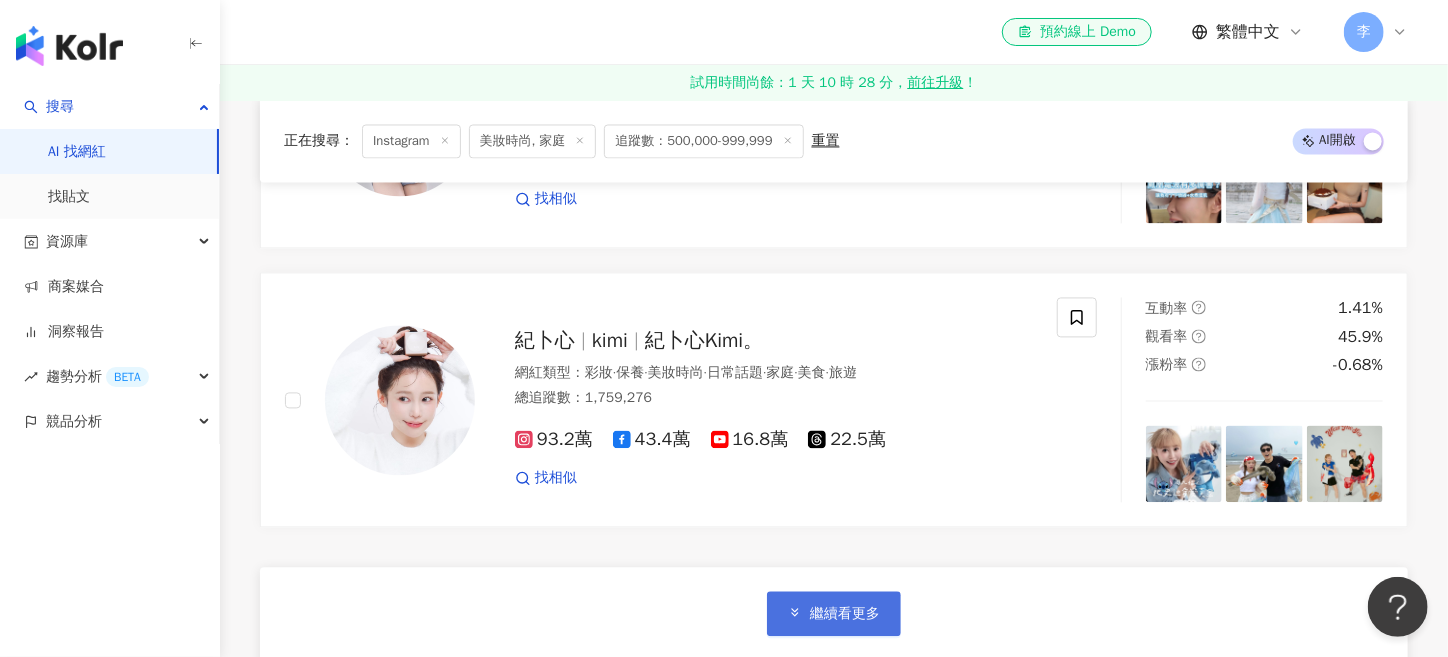 click on "繼續看更多" at bounding box center [834, 613] 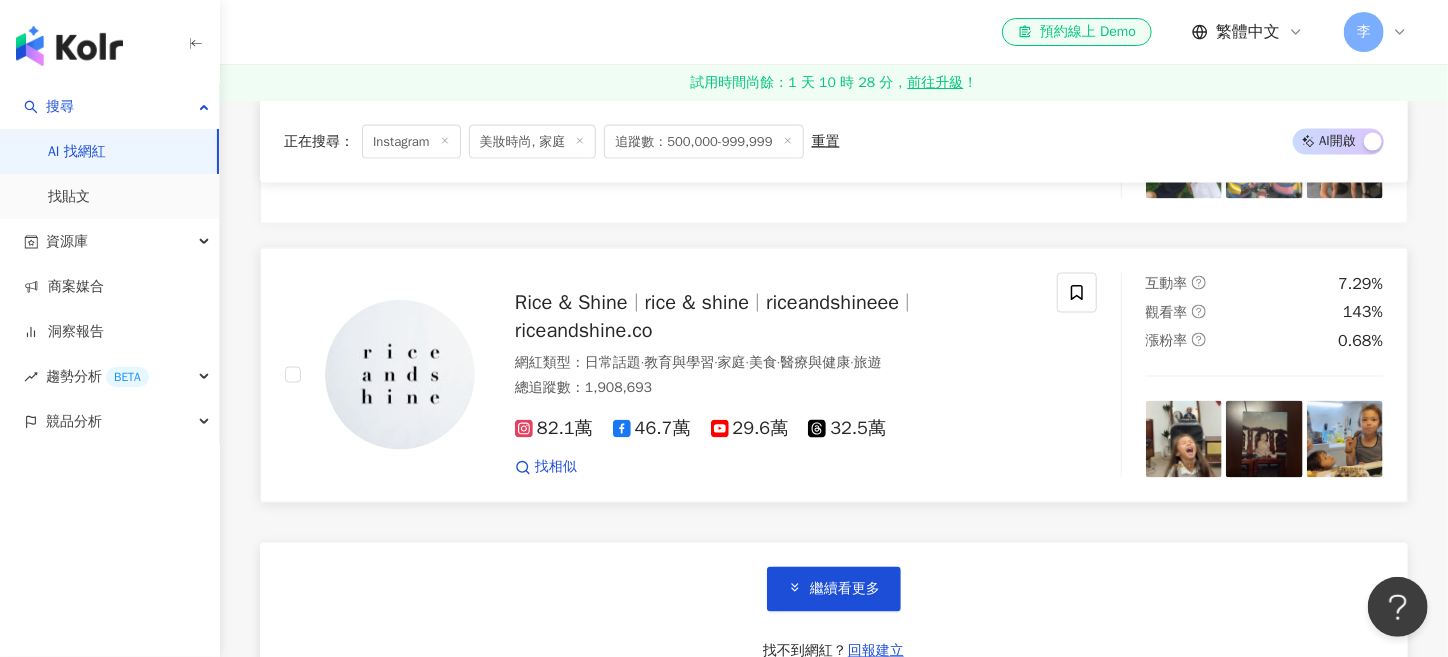 scroll, scrollTop: 16833, scrollLeft: 0, axis: vertical 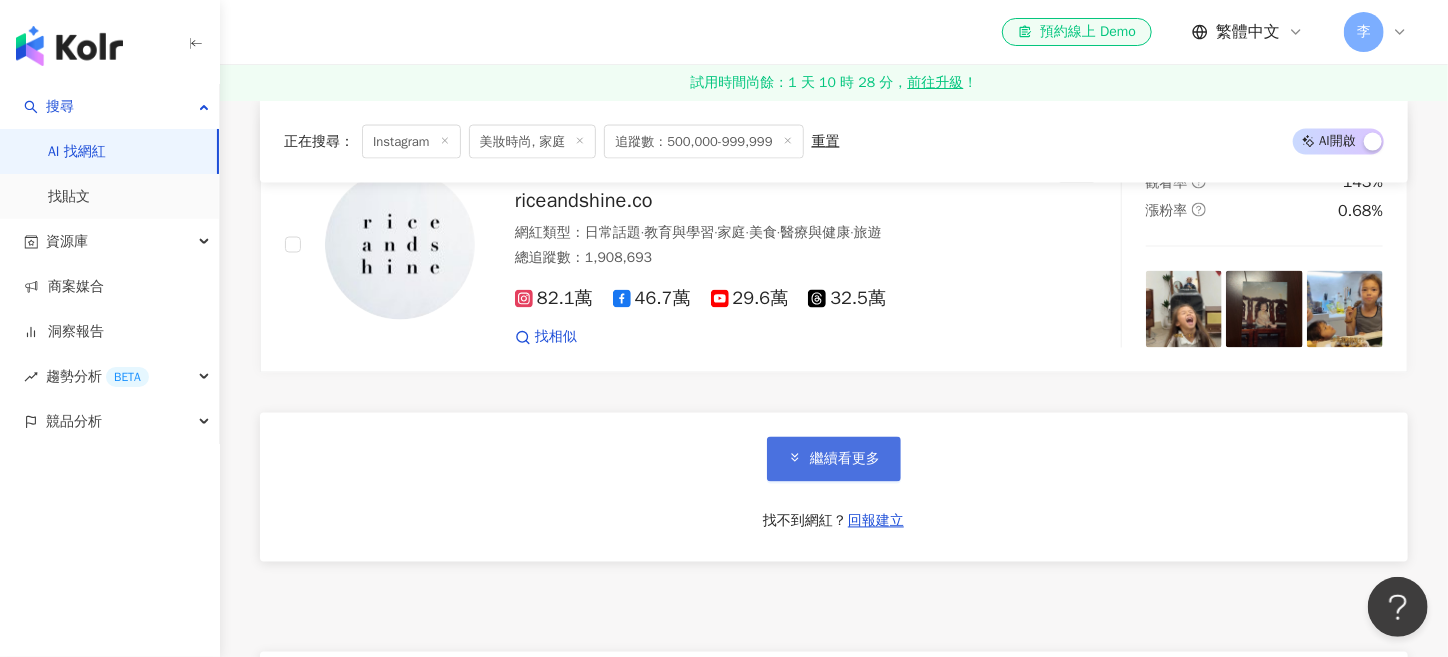 click 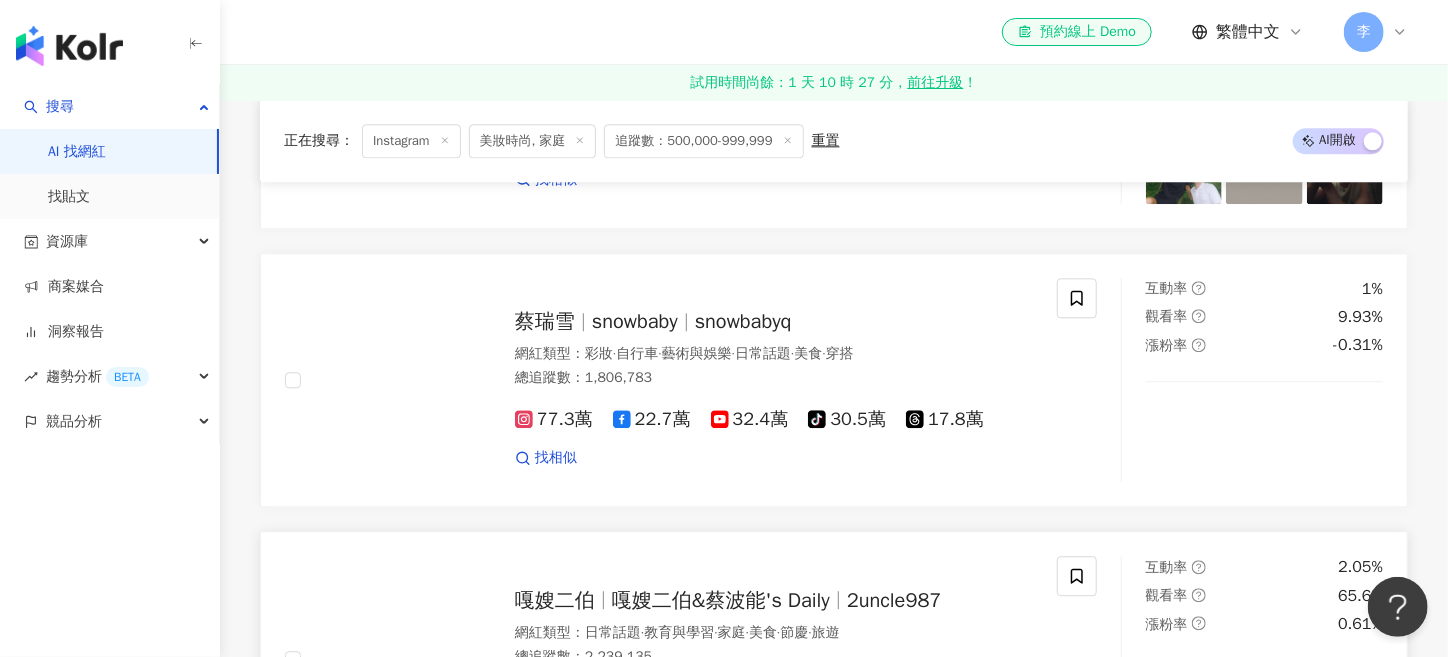 scroll, scrollTop: 17500, scrollLeft: 0, axis: vertical 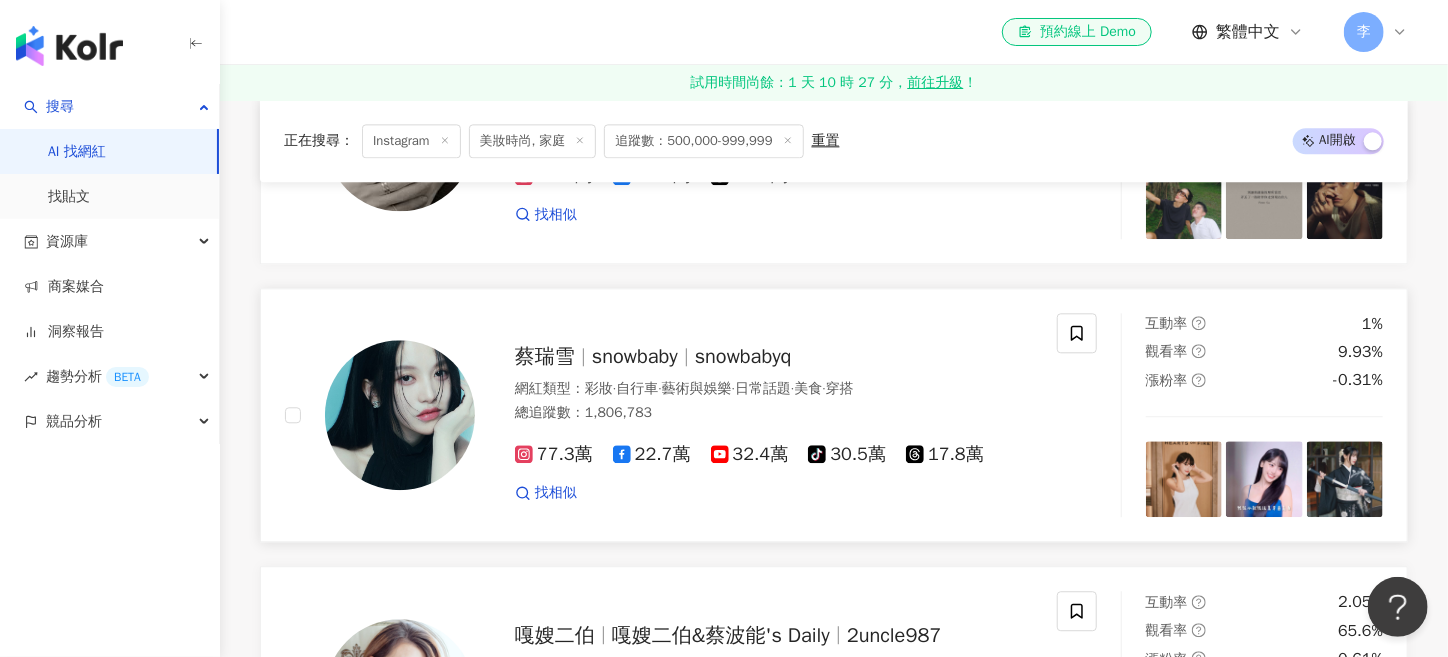 click on "77.3萬" at bounding box center (554, 454) 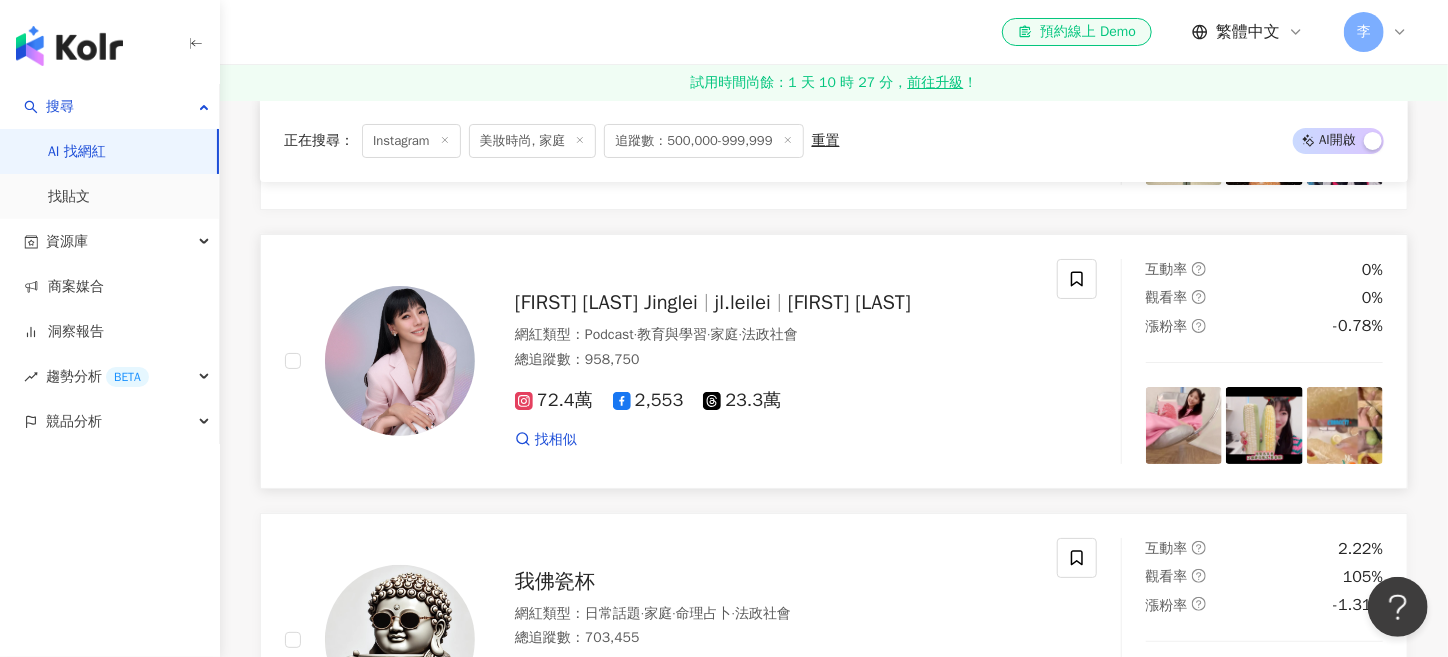 scroll, scrollTop: 18999, scrollLeft: 0, axis: vertical 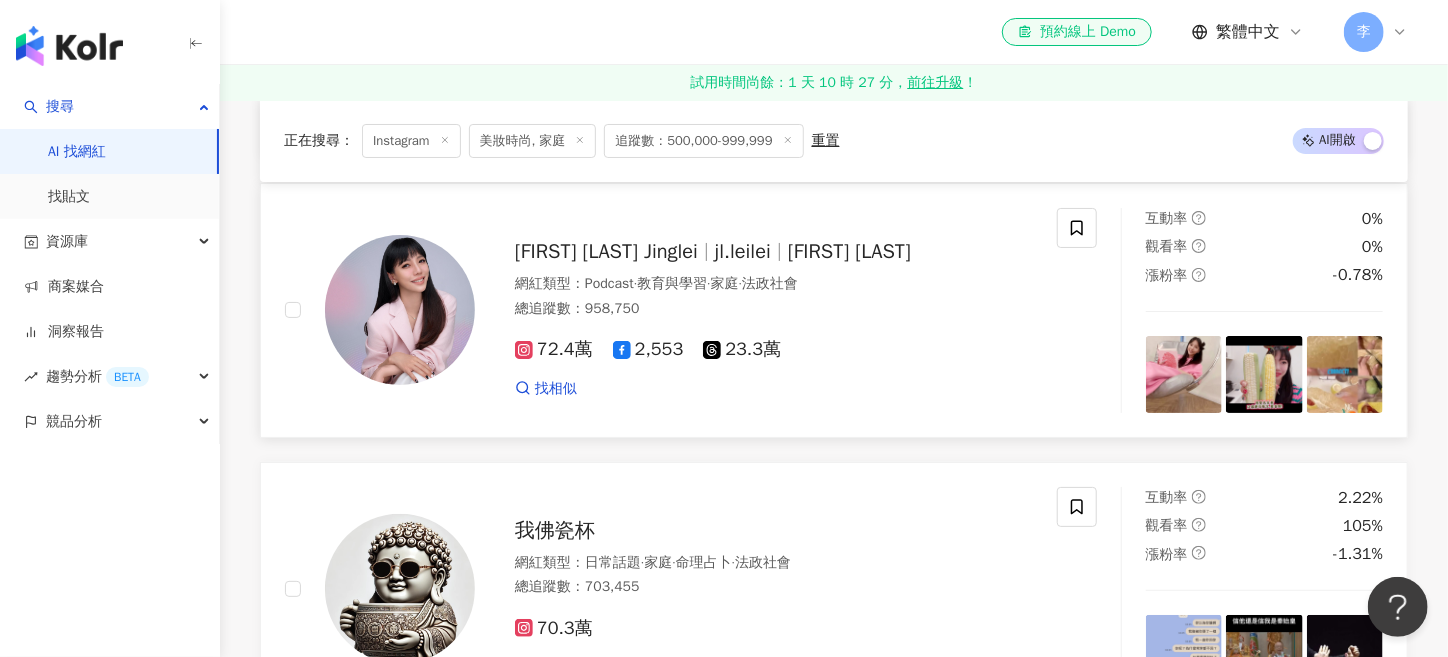 click on "72.4萬" at bounding box center [554, 349] 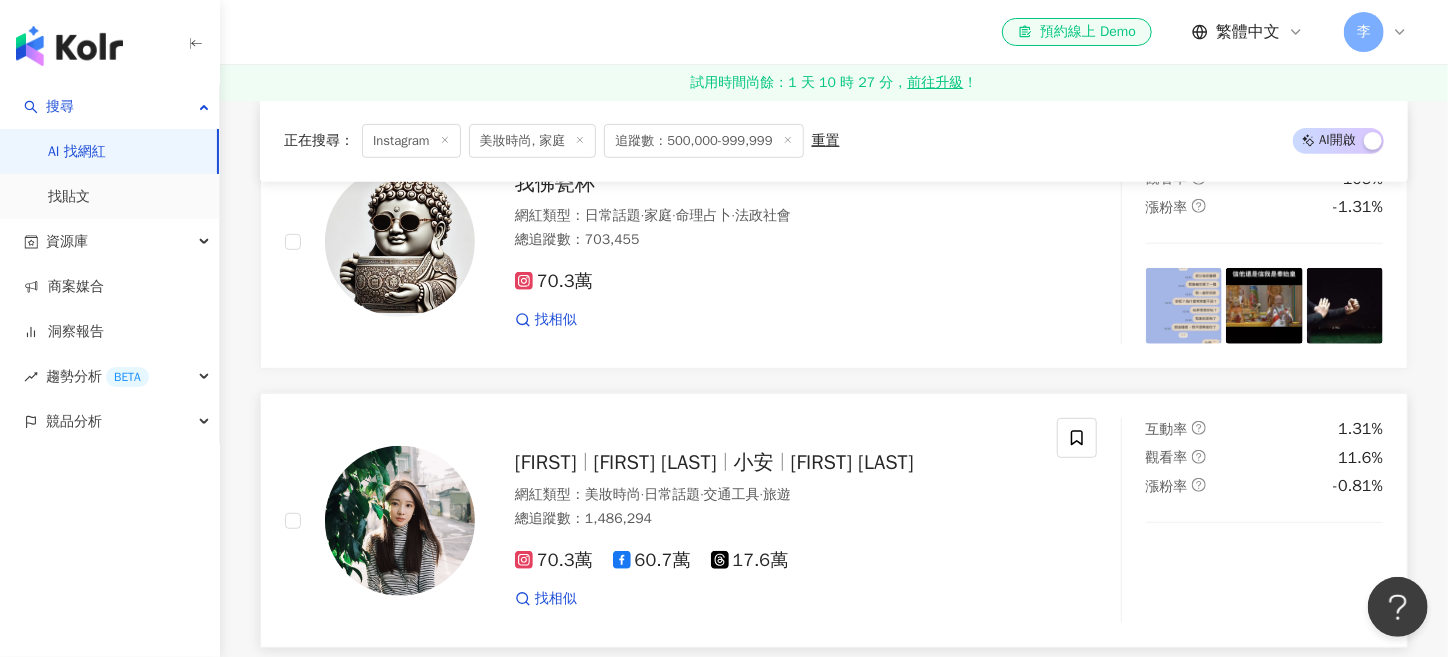 scroll, scrollTop: 19500, scrollLeft: 0, axis: vertical 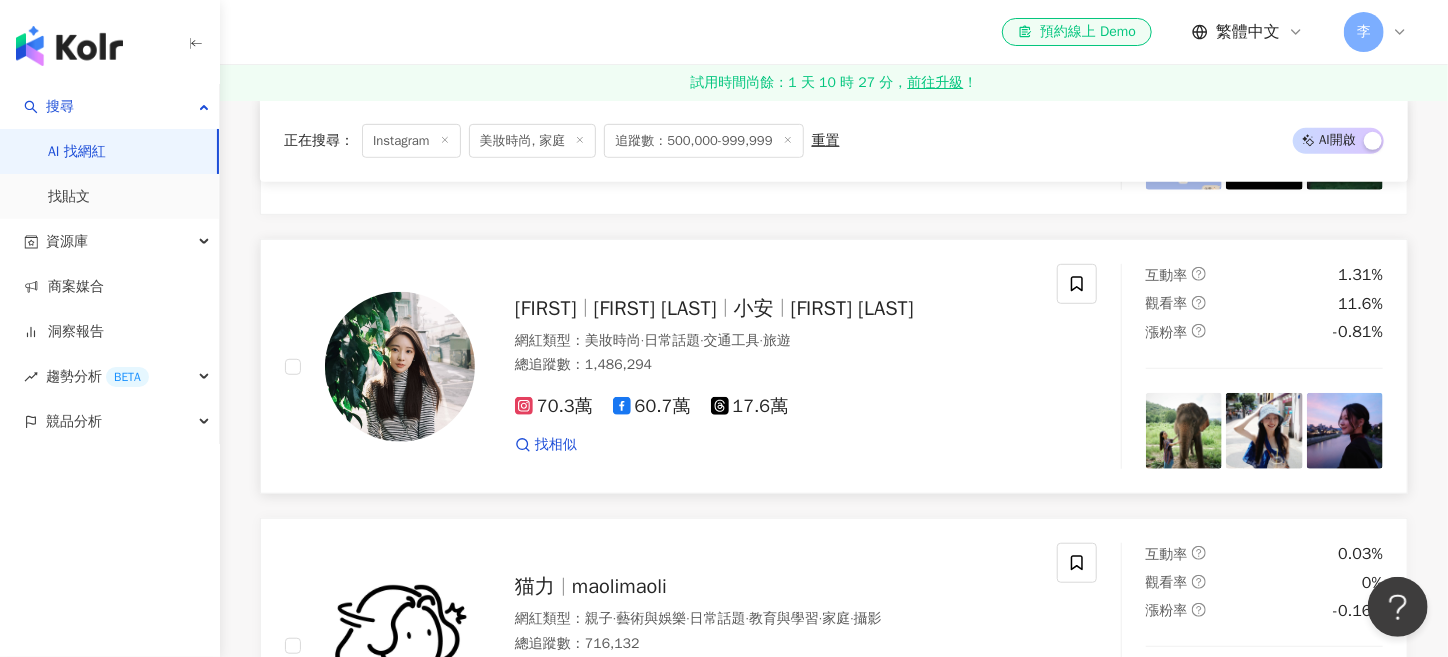 click on "70.3萬" at bounding box center [554, 406] 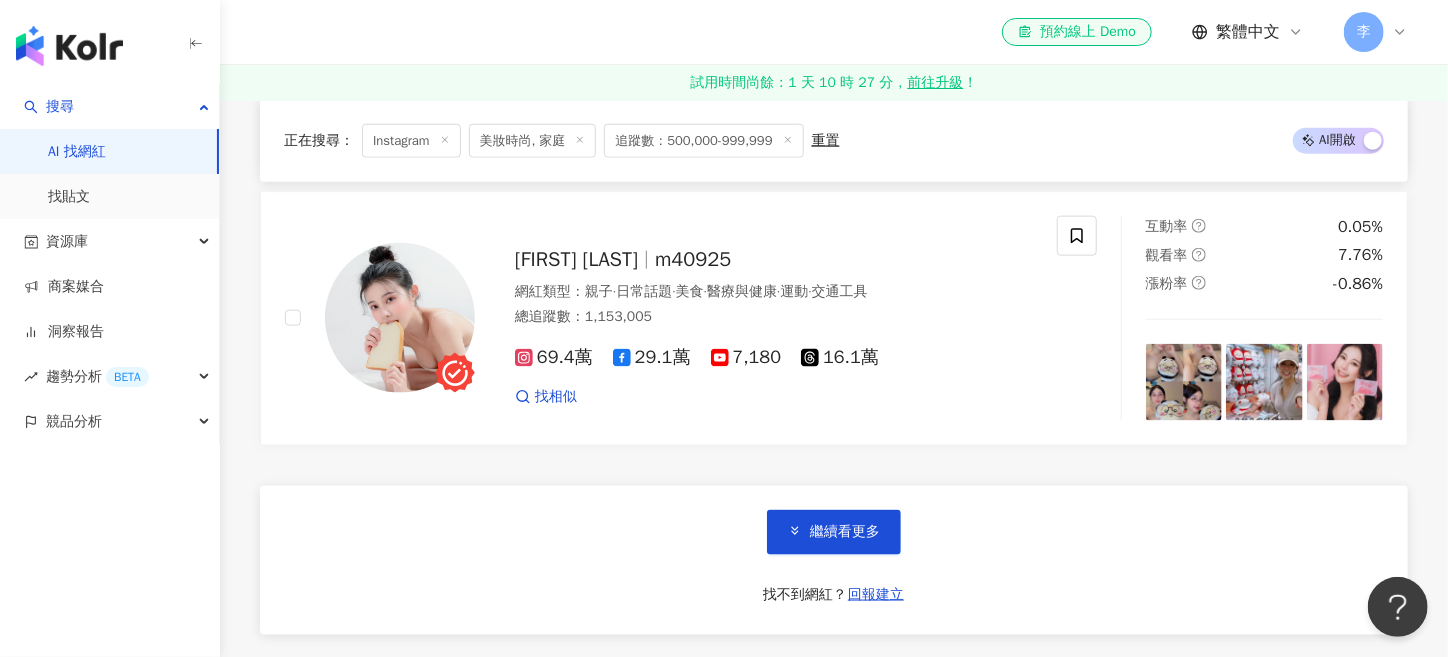 scroll, scrollTop: 20166, scrollLeft: 0, axis: vertical 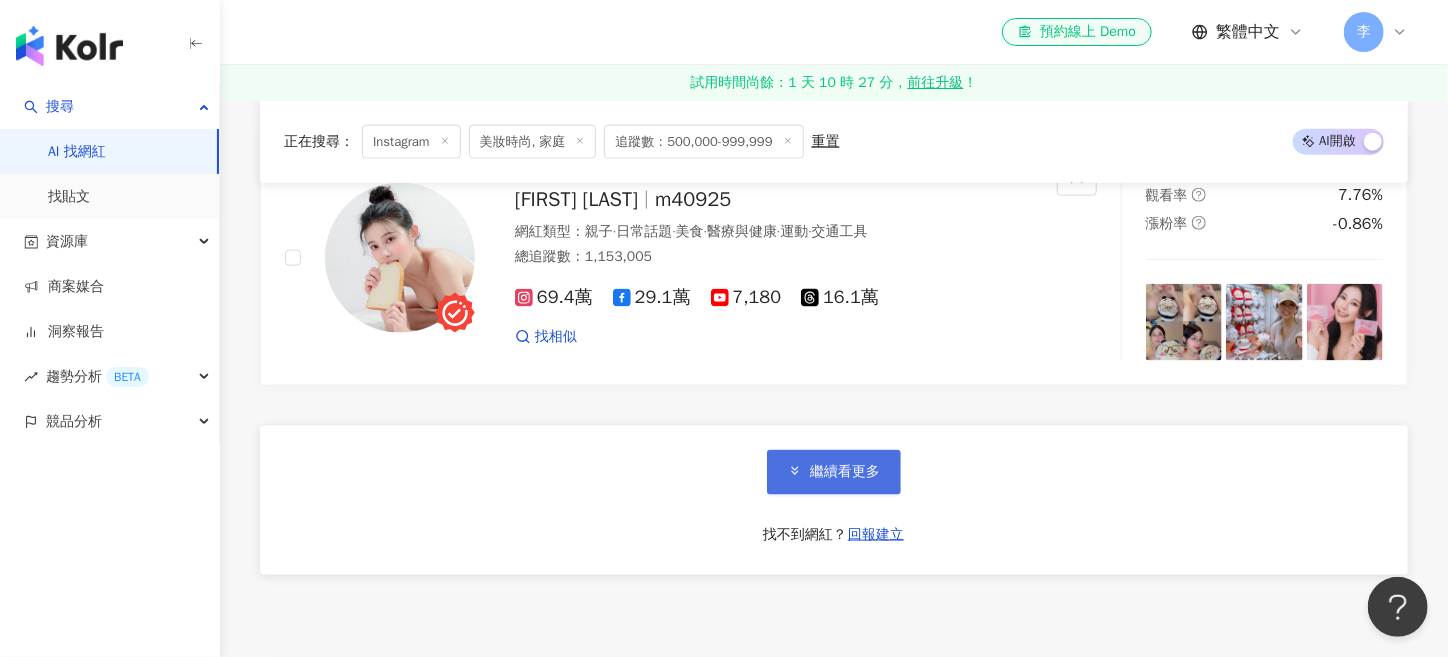 drag, startPoint x: 790, startPoint y: 419, endPoint x: 797, endPoint y: 434, distance: 16.552946 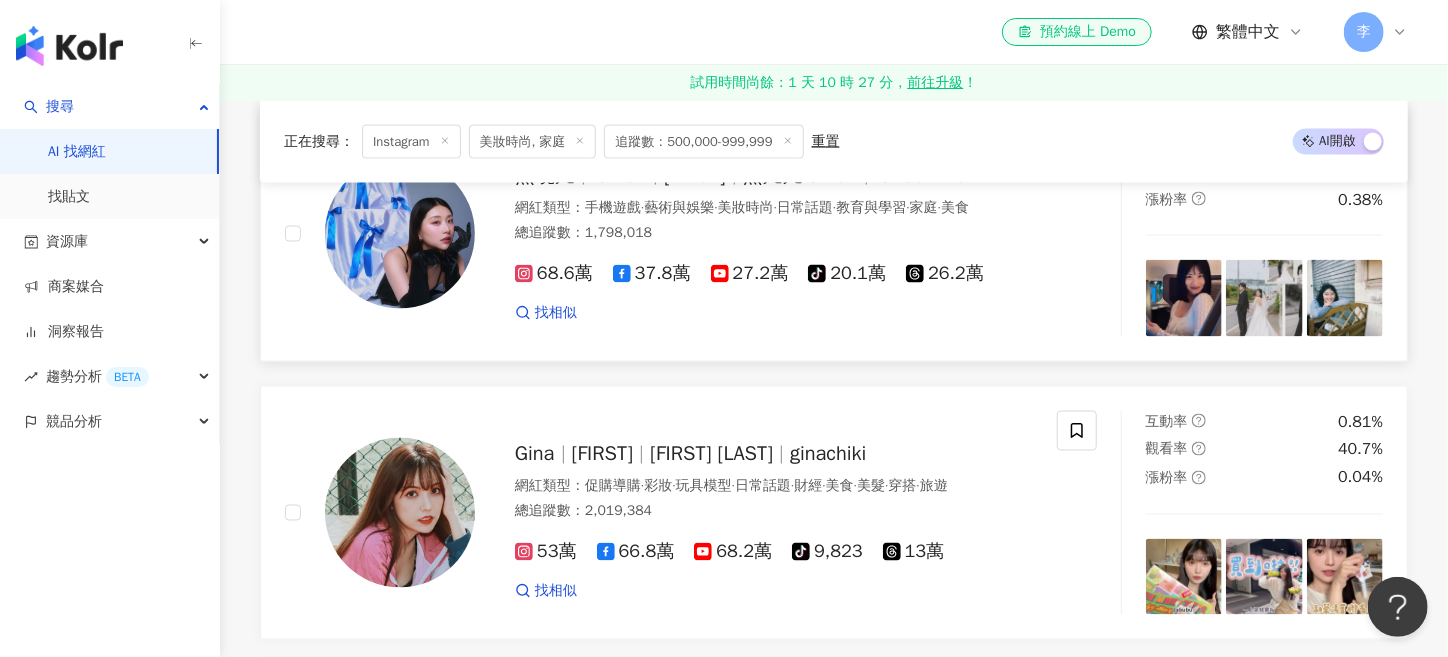 scroll, scrollTop: 20499, scrollLeft: 0, axis: vertical 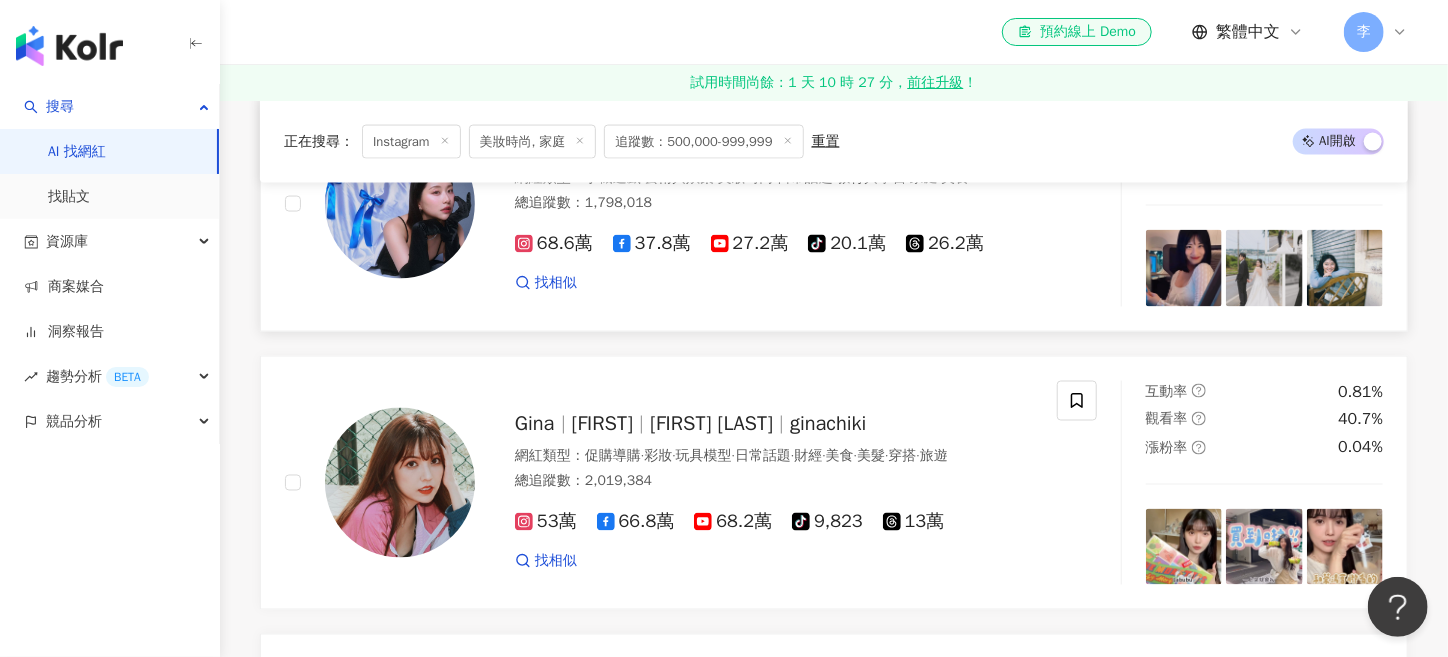click on "68.6萬" at bounding box center (554, 243) 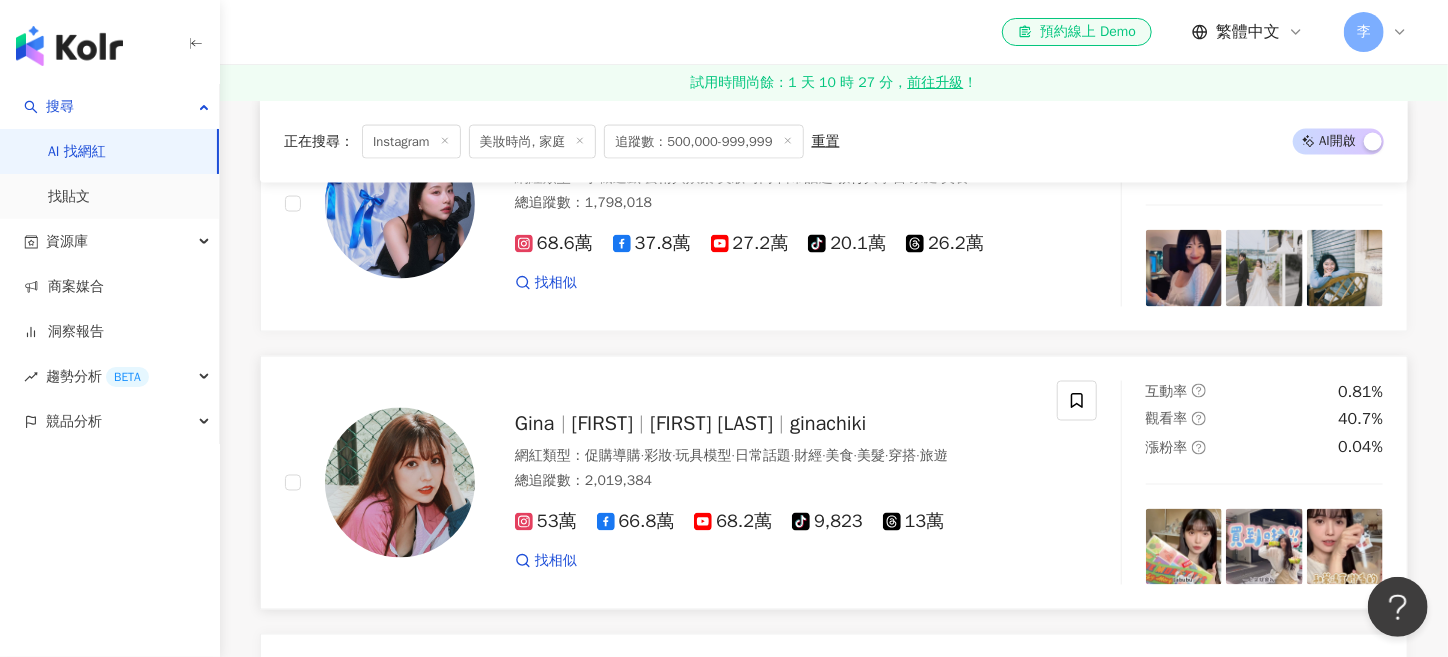 click on "53萬" at bounding box center (546, 522) 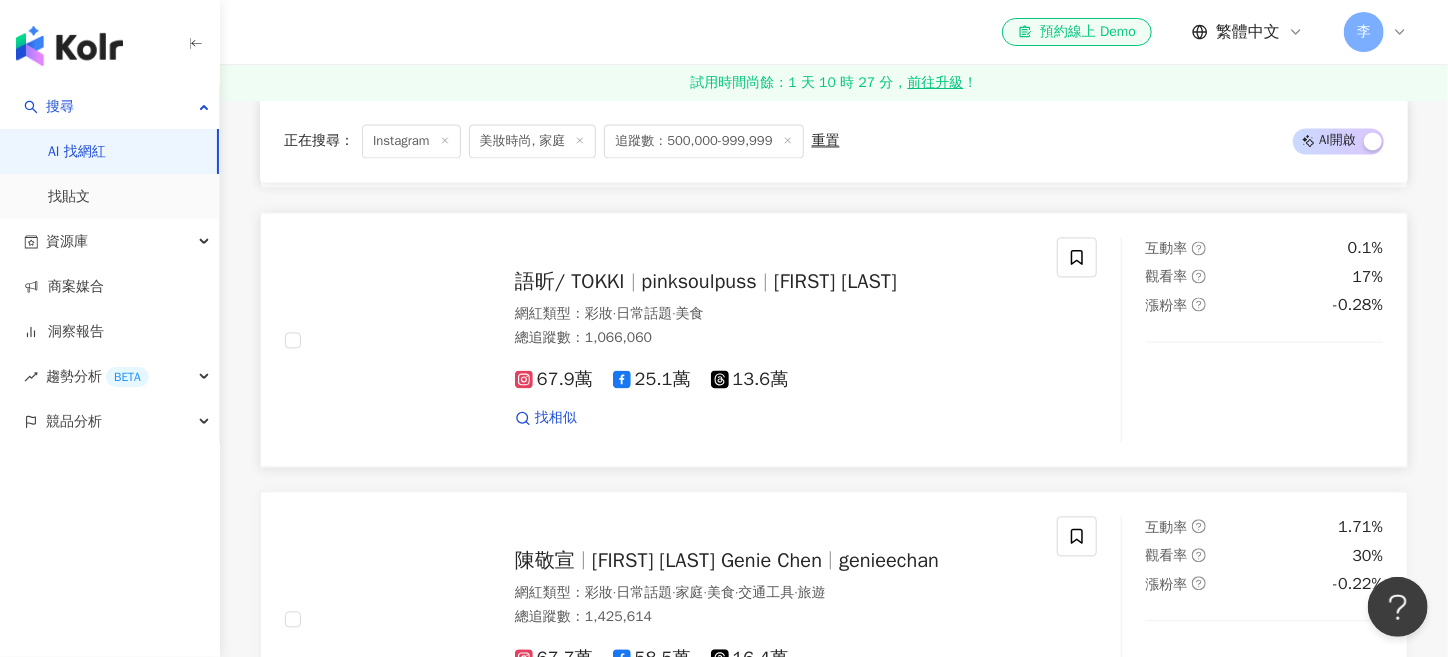 scroll, scrollTop: 20999, scrollLeft: 0, axis: vertical 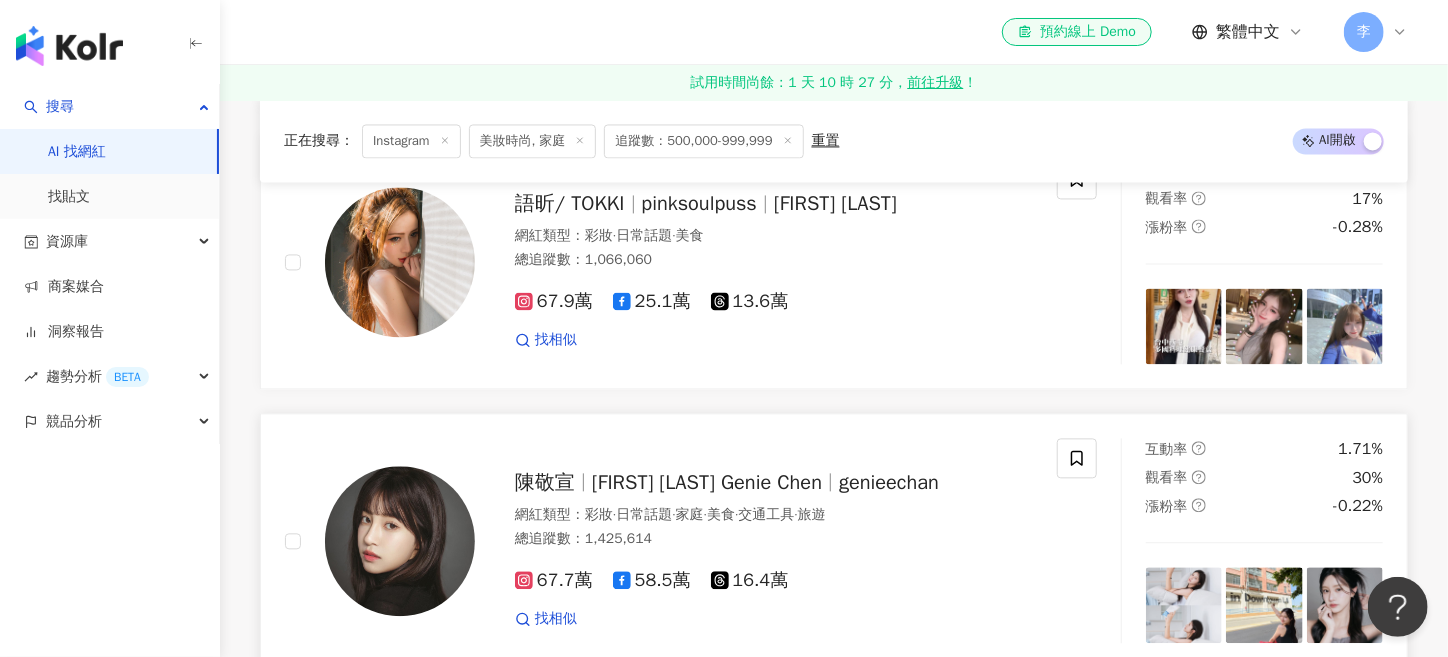click on "67.7萬 58.5萬 16.4萬 找相似" at bounding box center (774, 591) 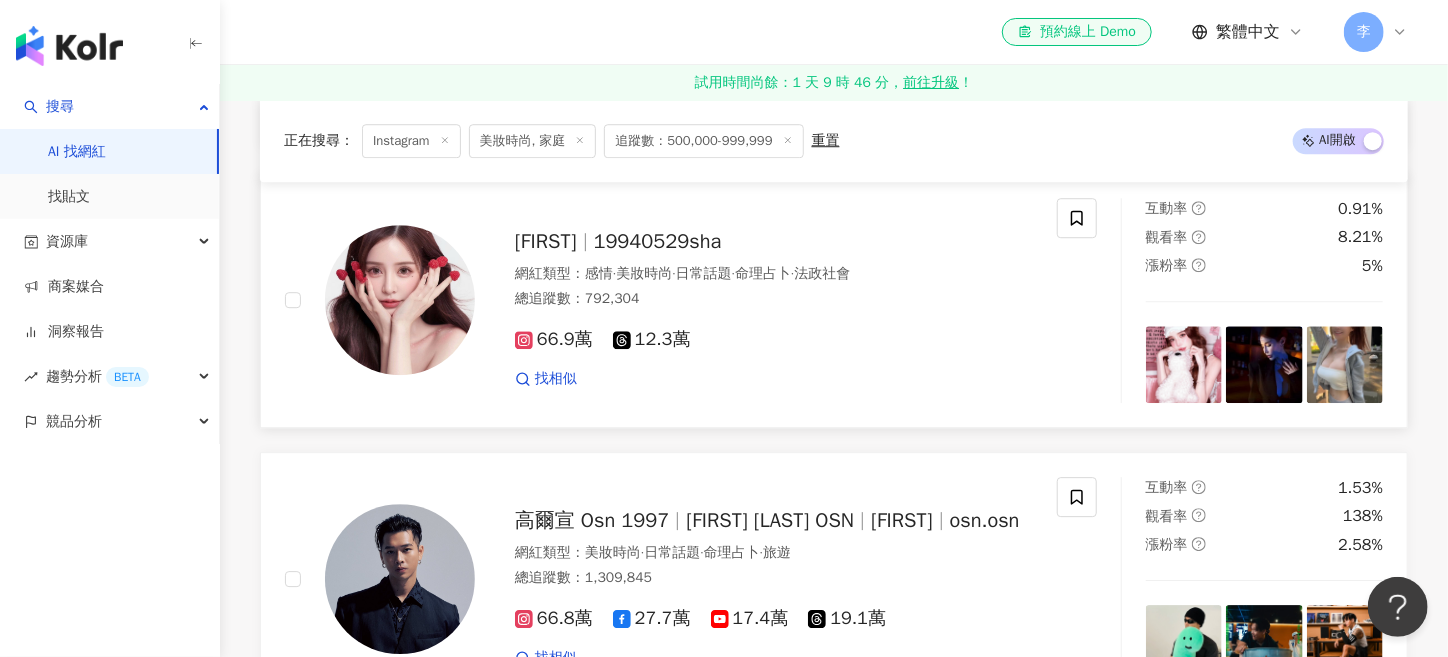 scroll, scrollTop: 21833, scrollLeft: 0, axis: vertical 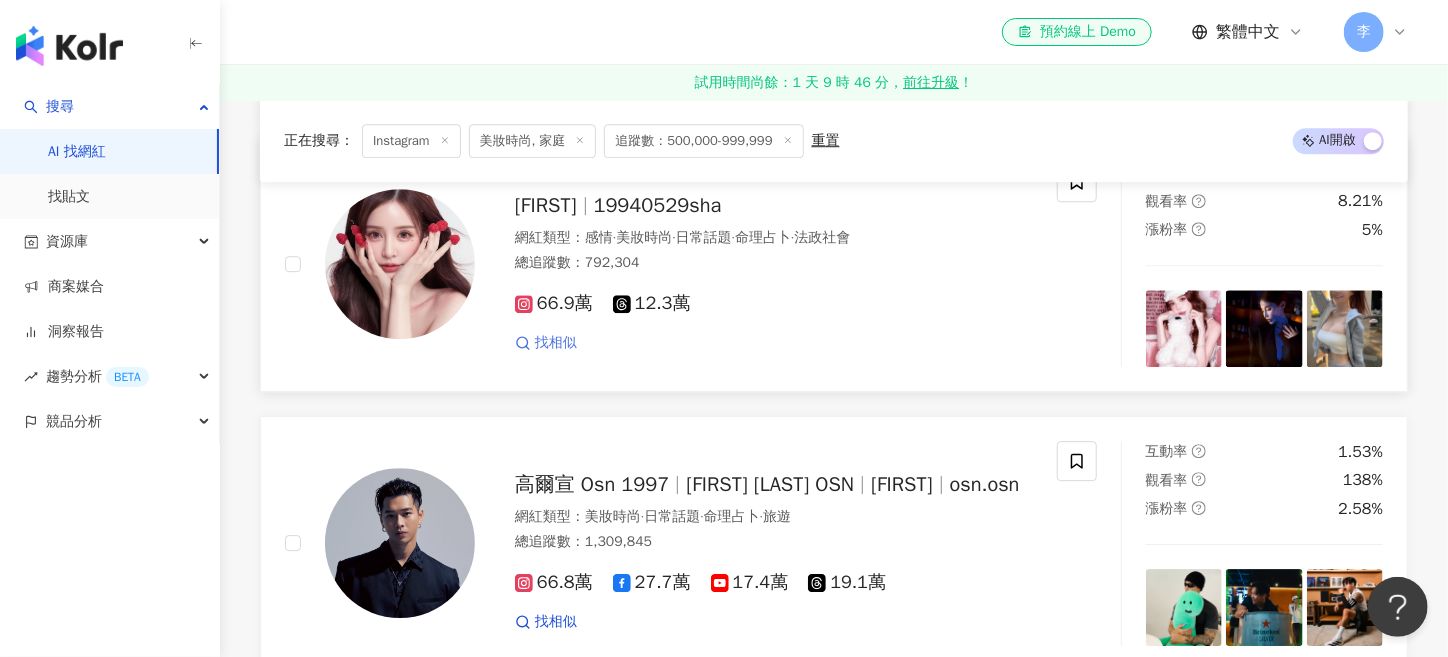 click on "找相似" at bounding box center [556, 343] 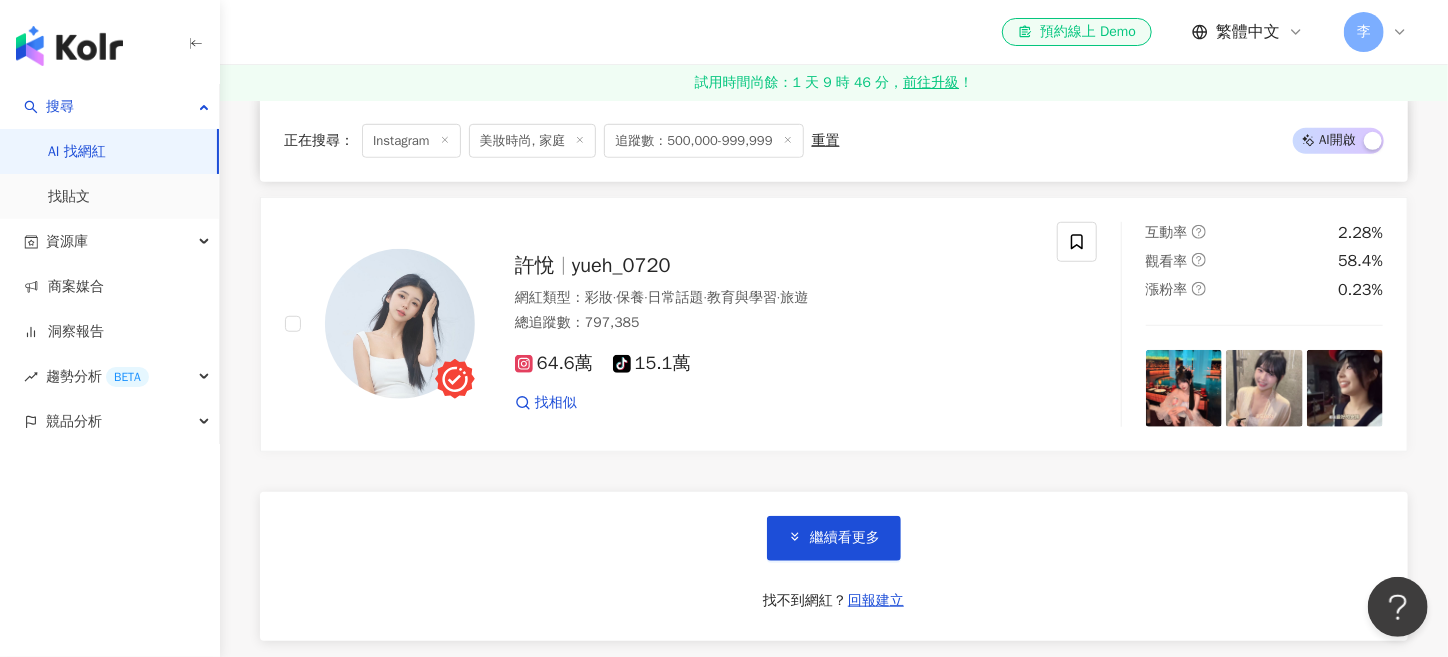 scroll, scrollTop: 23500, scrollLeft: 0, axis: vertical 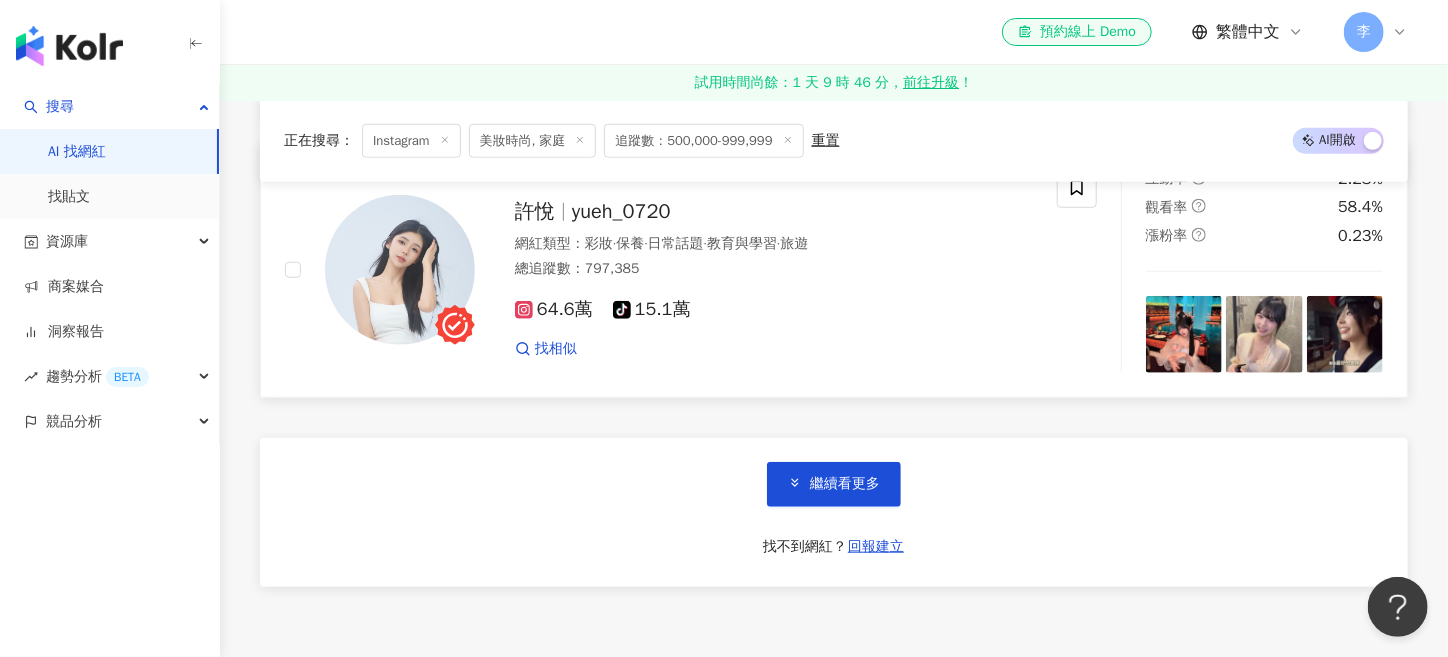 click on "64.6萬" at bounding box center [554, 309] 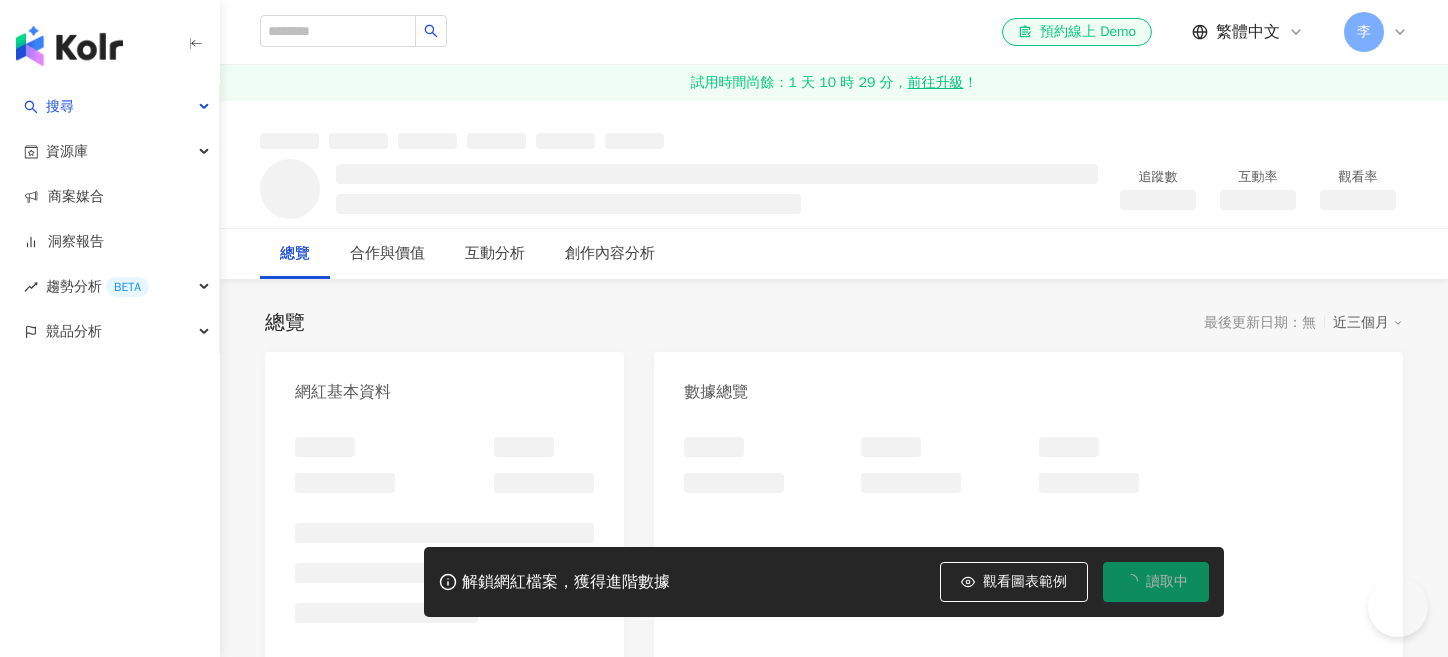 scroll, scrollTop: 0, scrollLeft: 0, axis: both 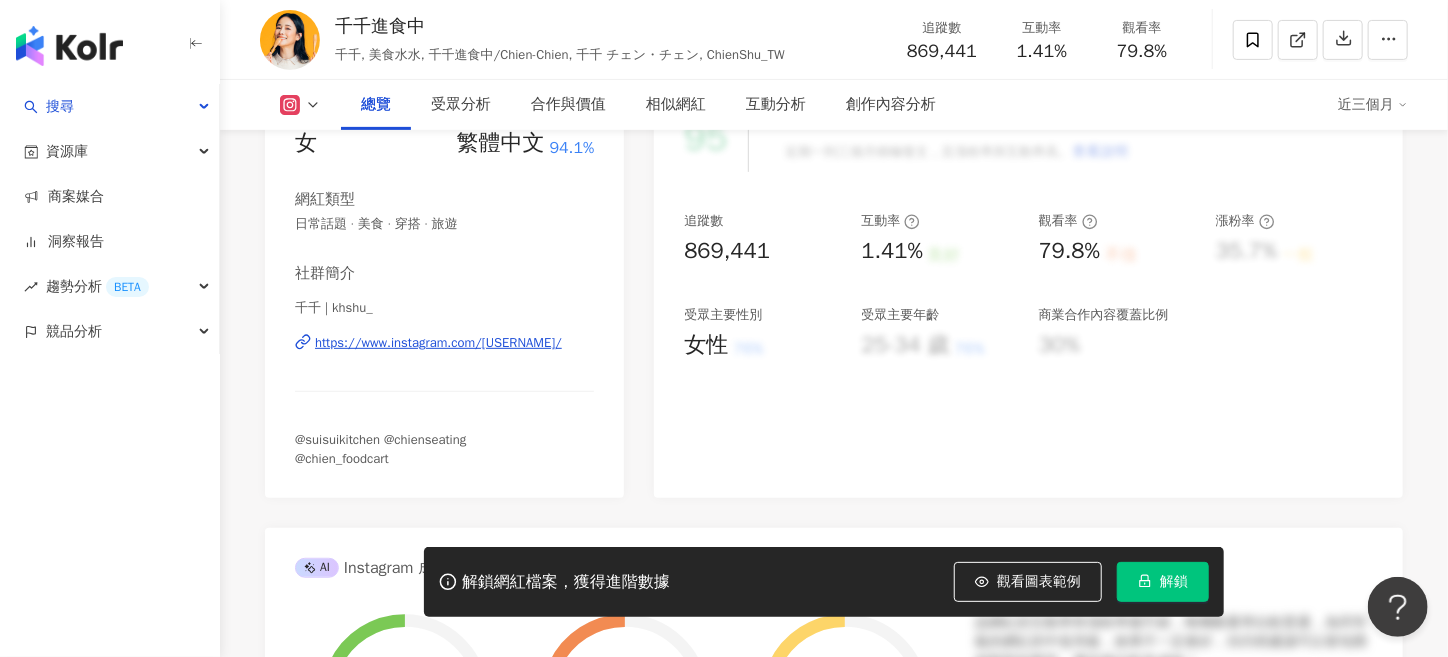 click on "https://www.instagram.com/khshu_/" at bounding box center [438, 343] 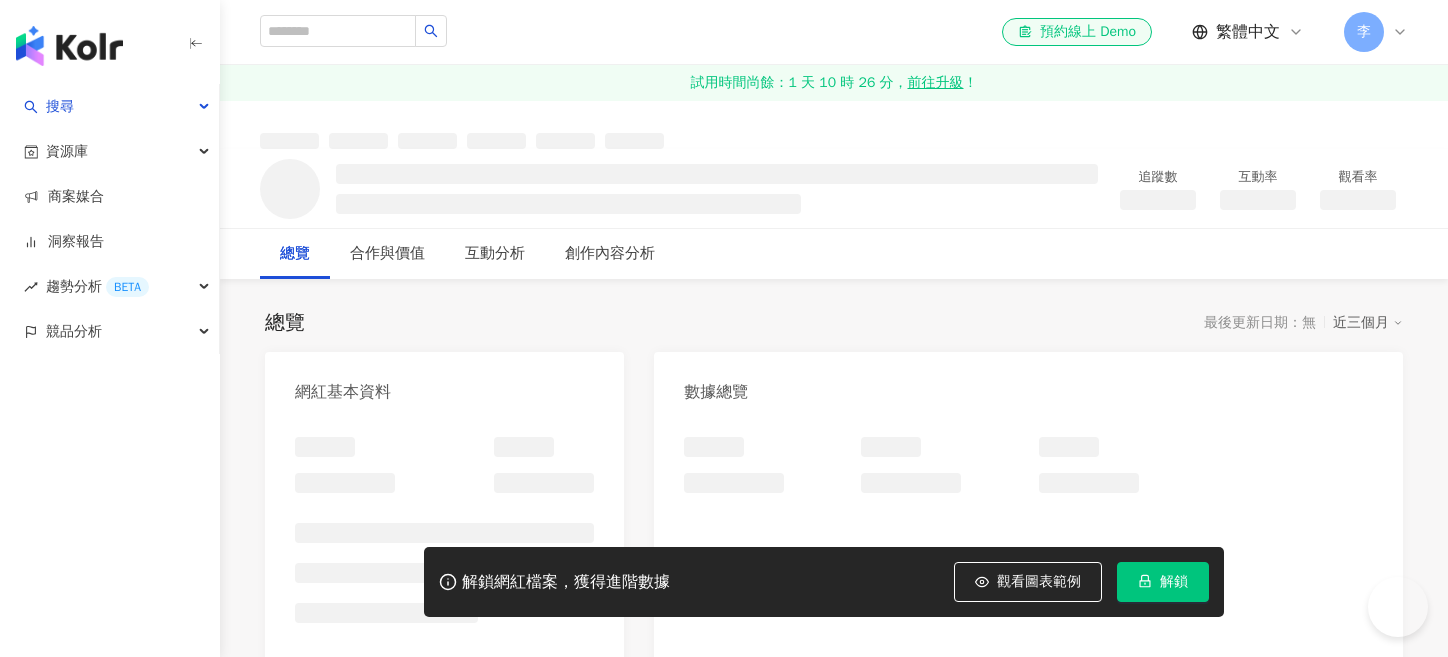 scroll, scrollTop: 0, scrollLeft: 0, axis: both 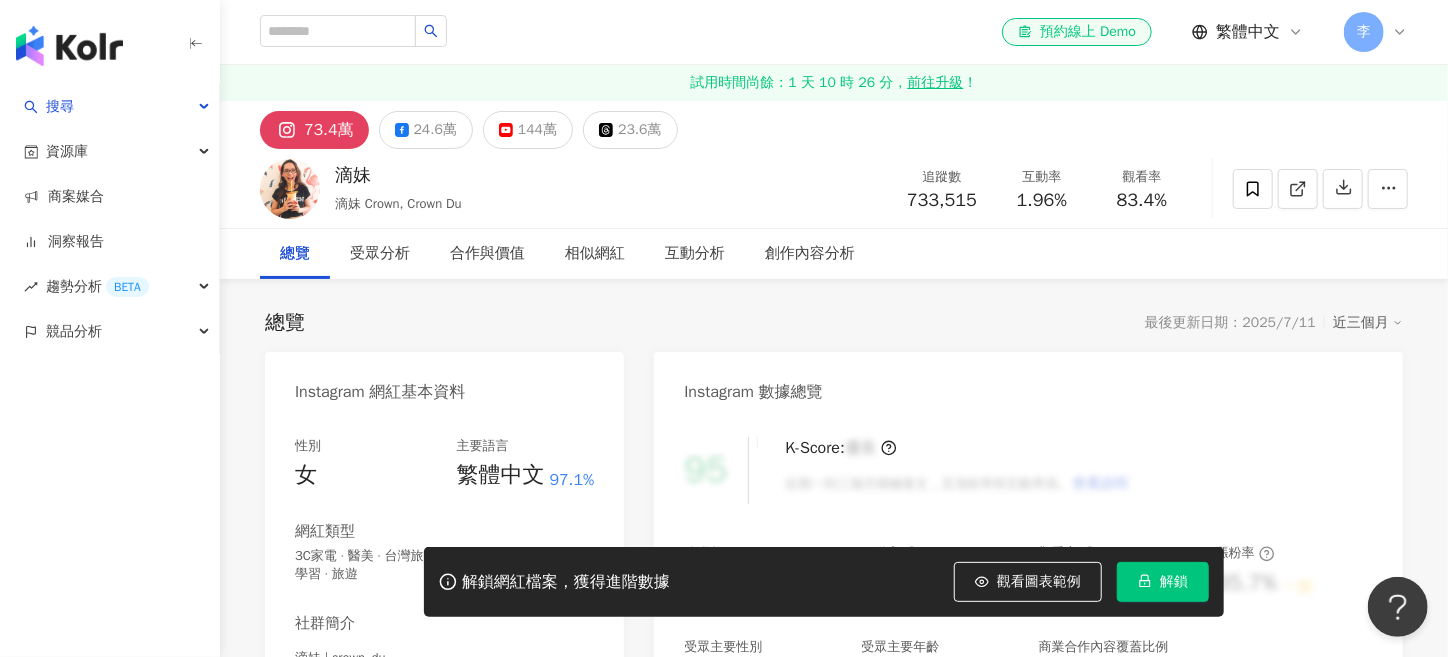 click on "73.4萬" at bounding box center [314, 130] 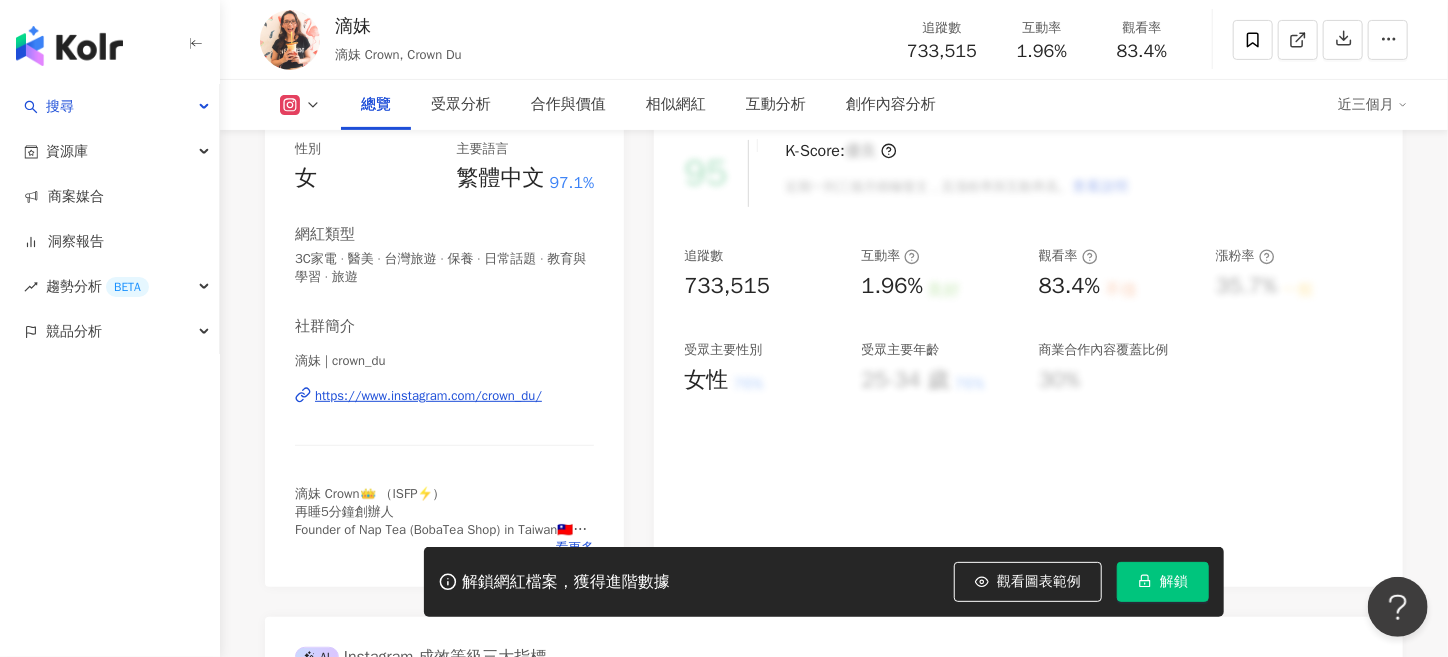scroll, scrollTop: 332, scrollLeft: 0, axis: vertical 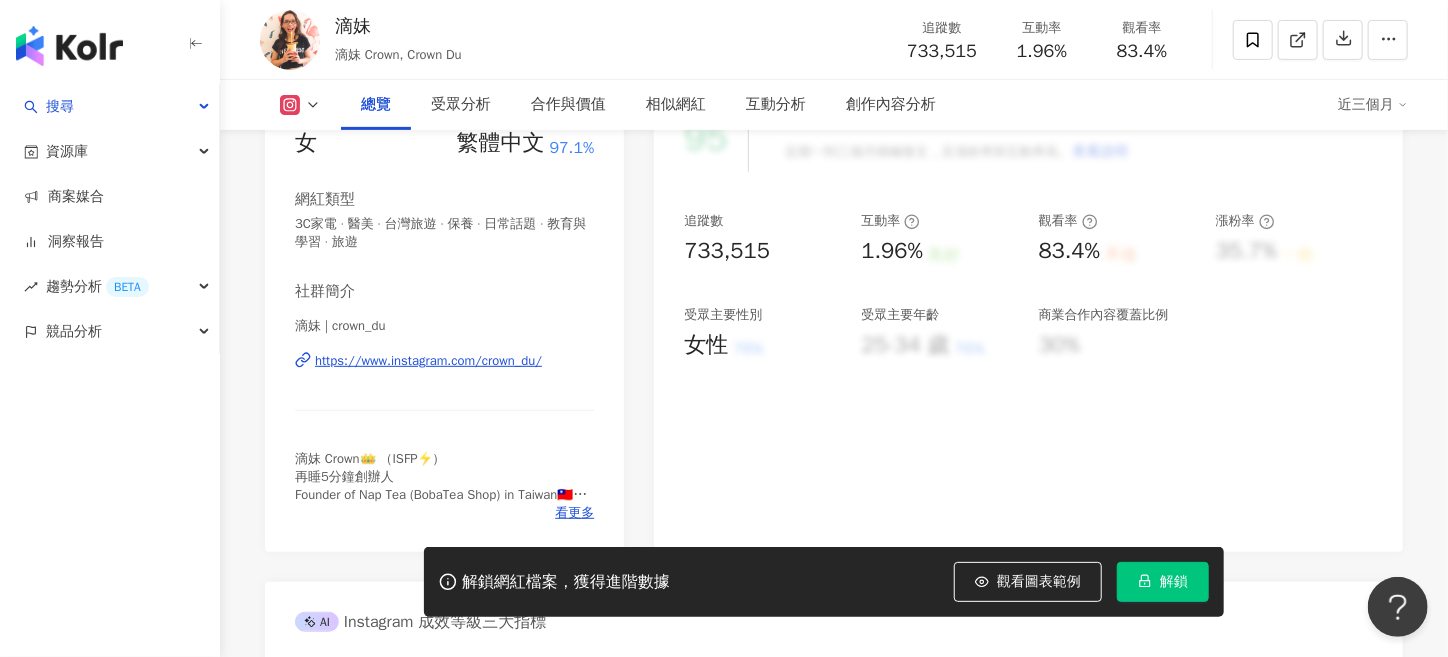 click on "https://www.instagram.com/crown_du/" at bounding box center [428, 361] 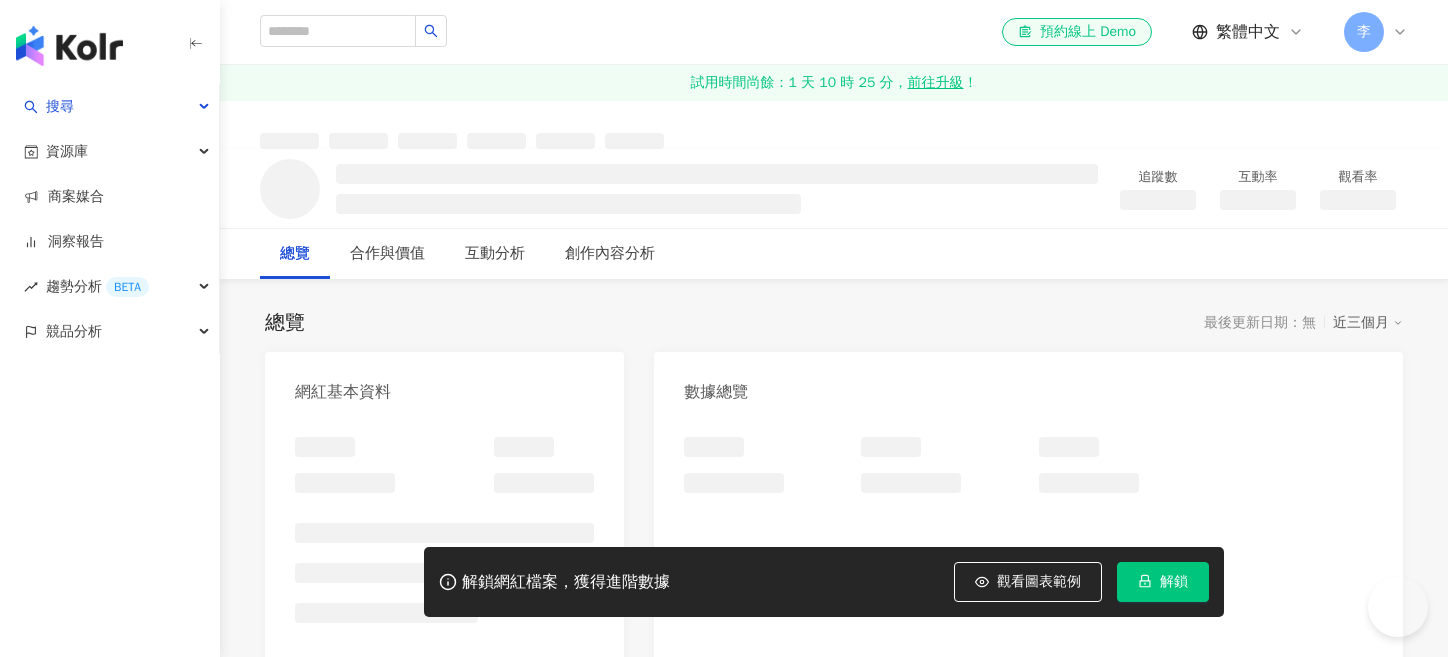 scroll, scrollTop: 0, scrollLeft: 0, axis: both 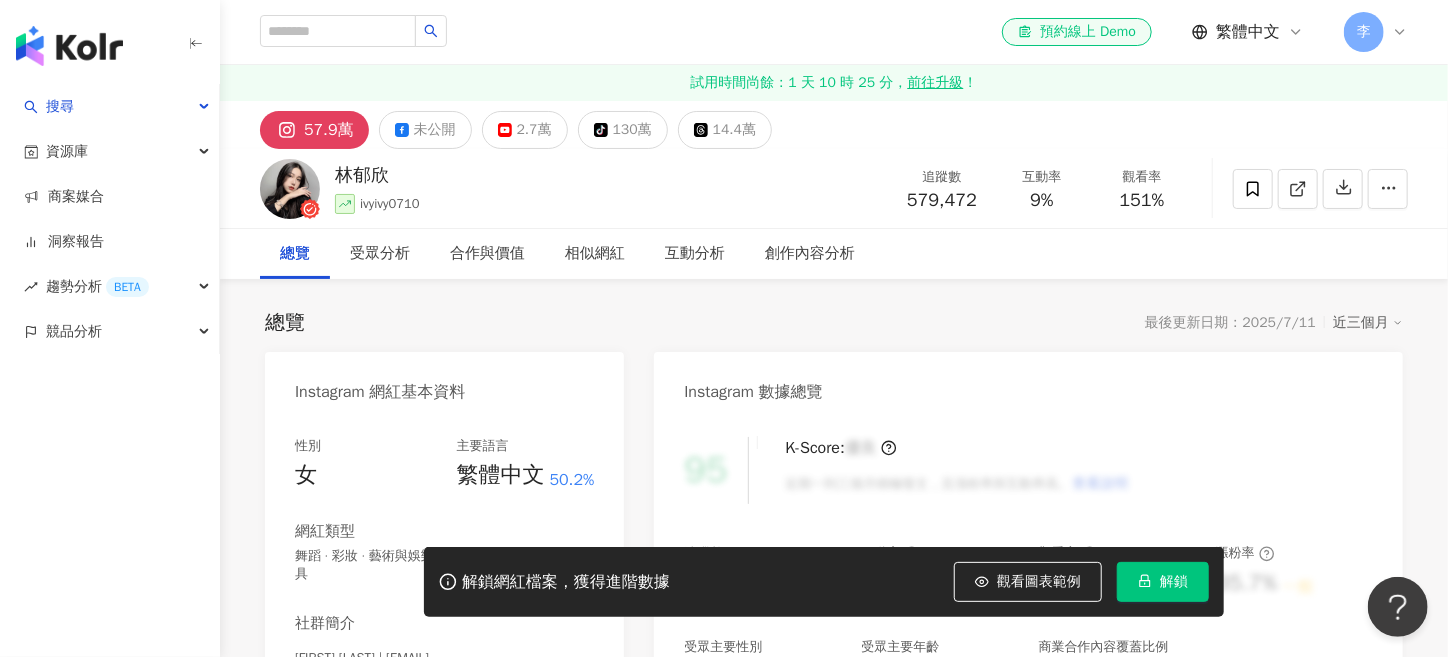 click on "https://www.instagram.com/ivyivy0710/" at bounding box center [438, 693] 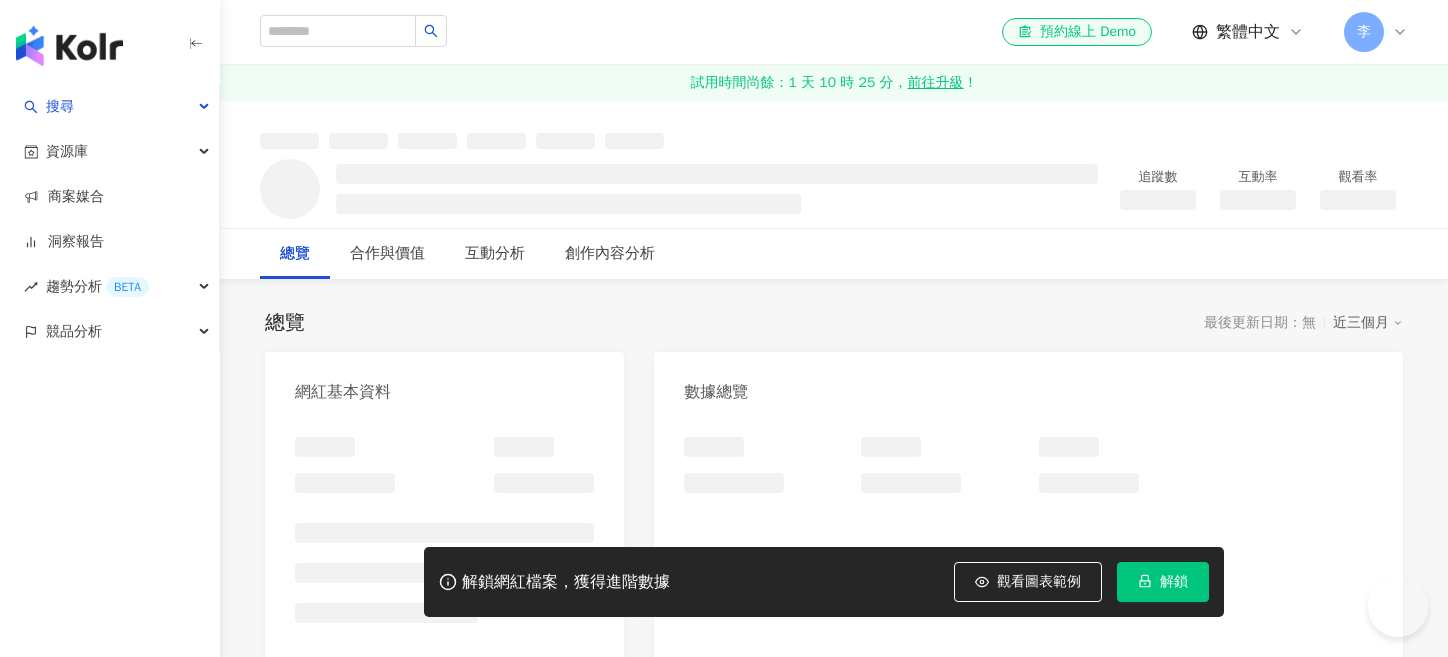 scroll, scrollTop: 0, scrollLeft: 0, axis: both 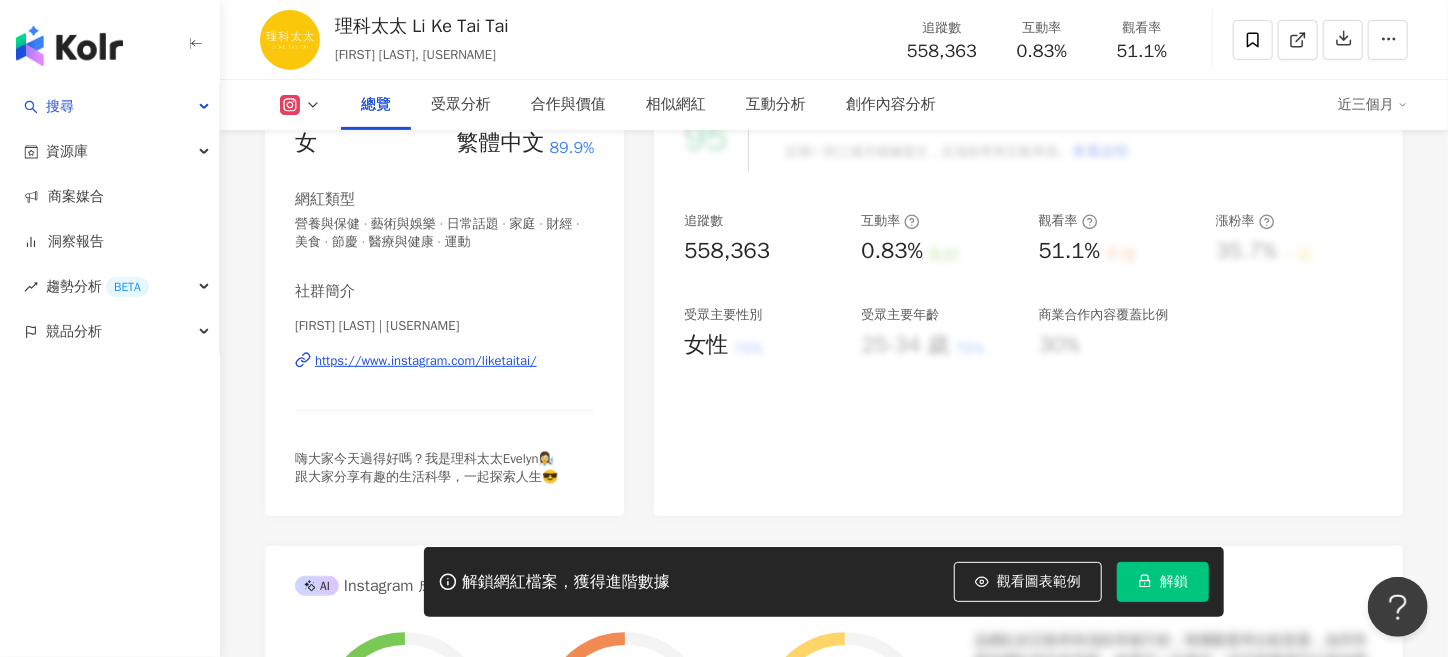 click on "https://www.instagram.com/liketaitai/" at bounding box center [426, 361] 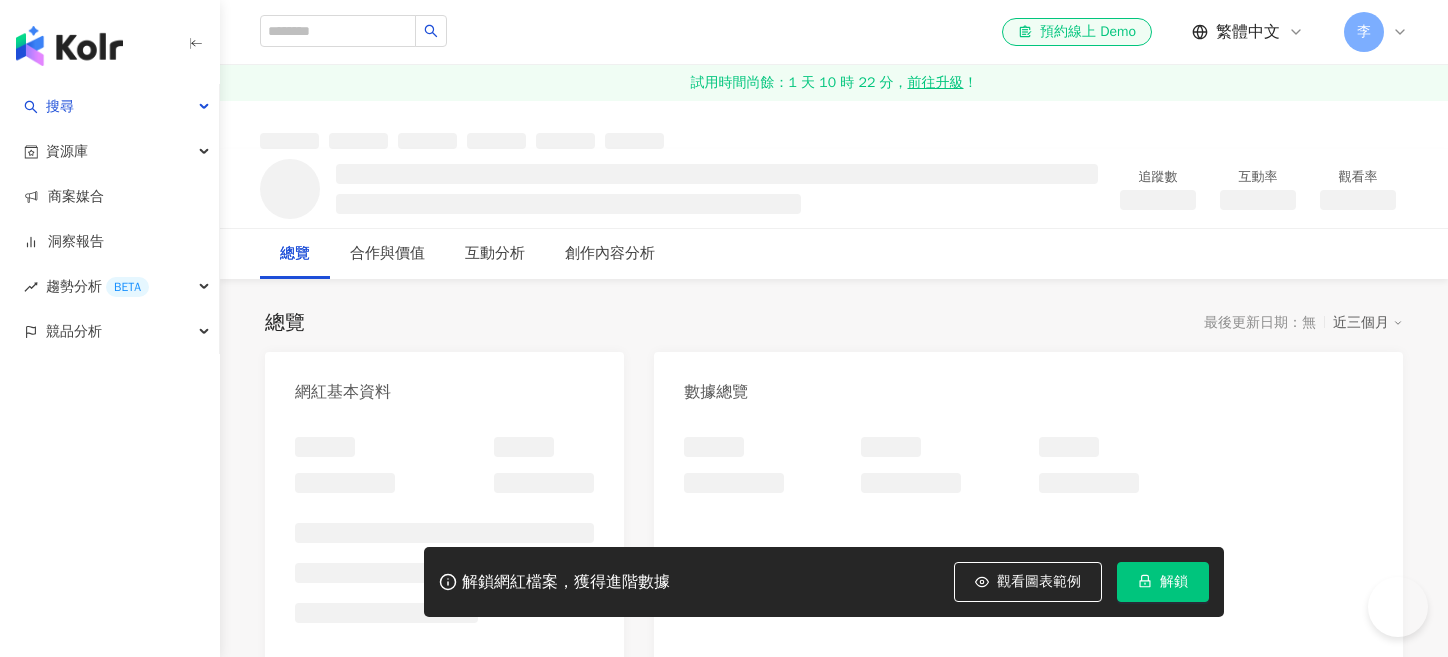scroll, scrollTop: 0, scrollLeft: 0, axis: both 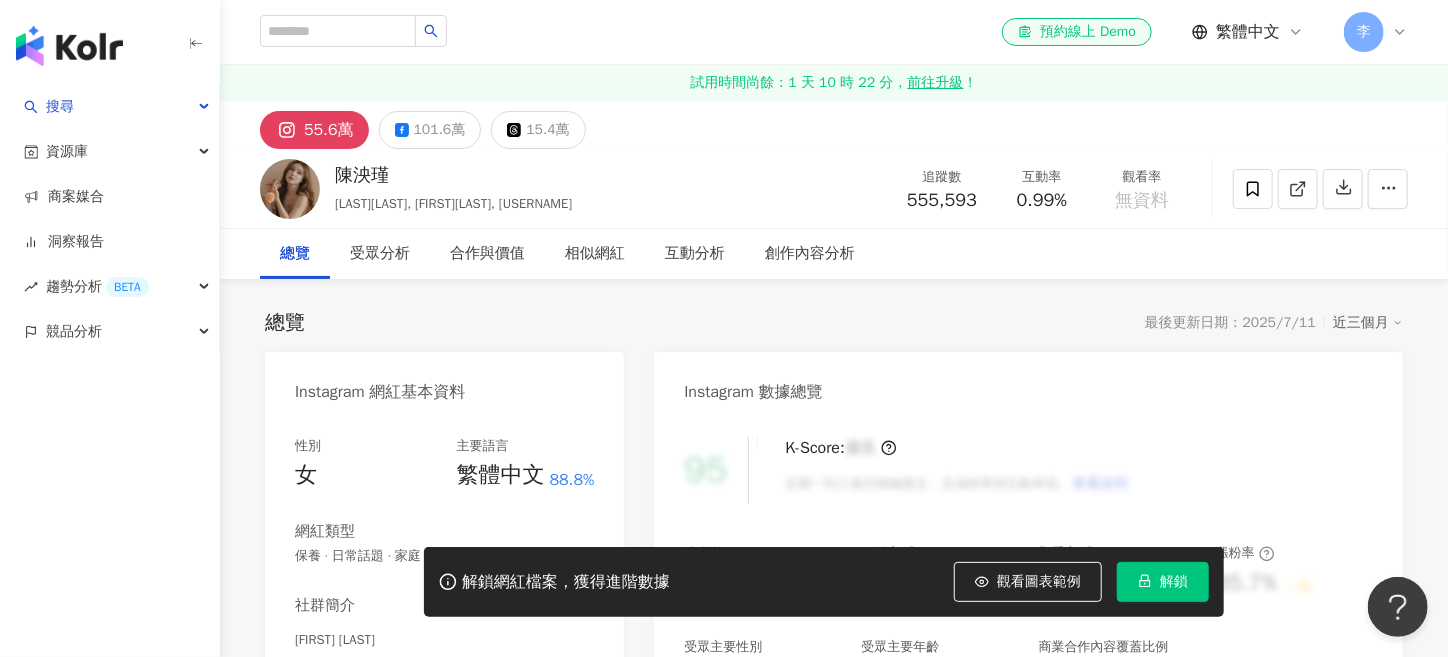 click on "55.6萬" at bounding box center [329, 130] 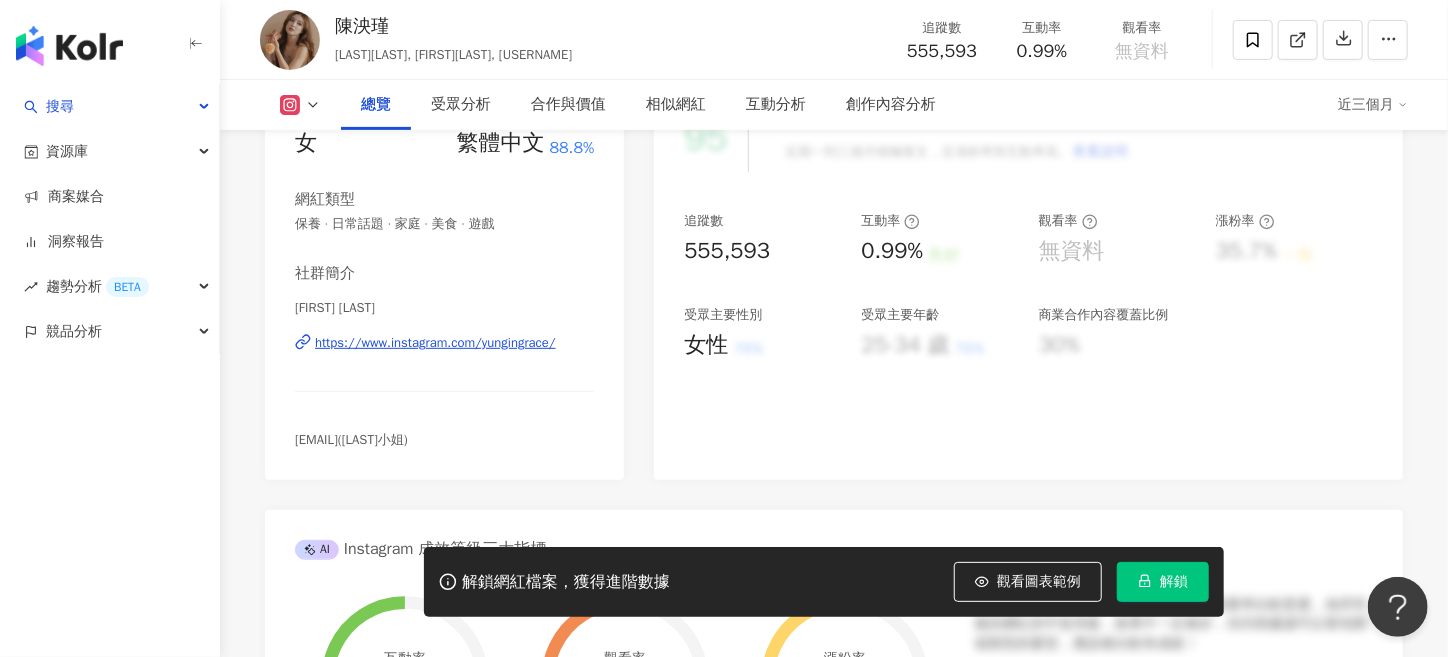 click on "https://www.instagram.com/yungingrace/" at bounding box center (435, 343) 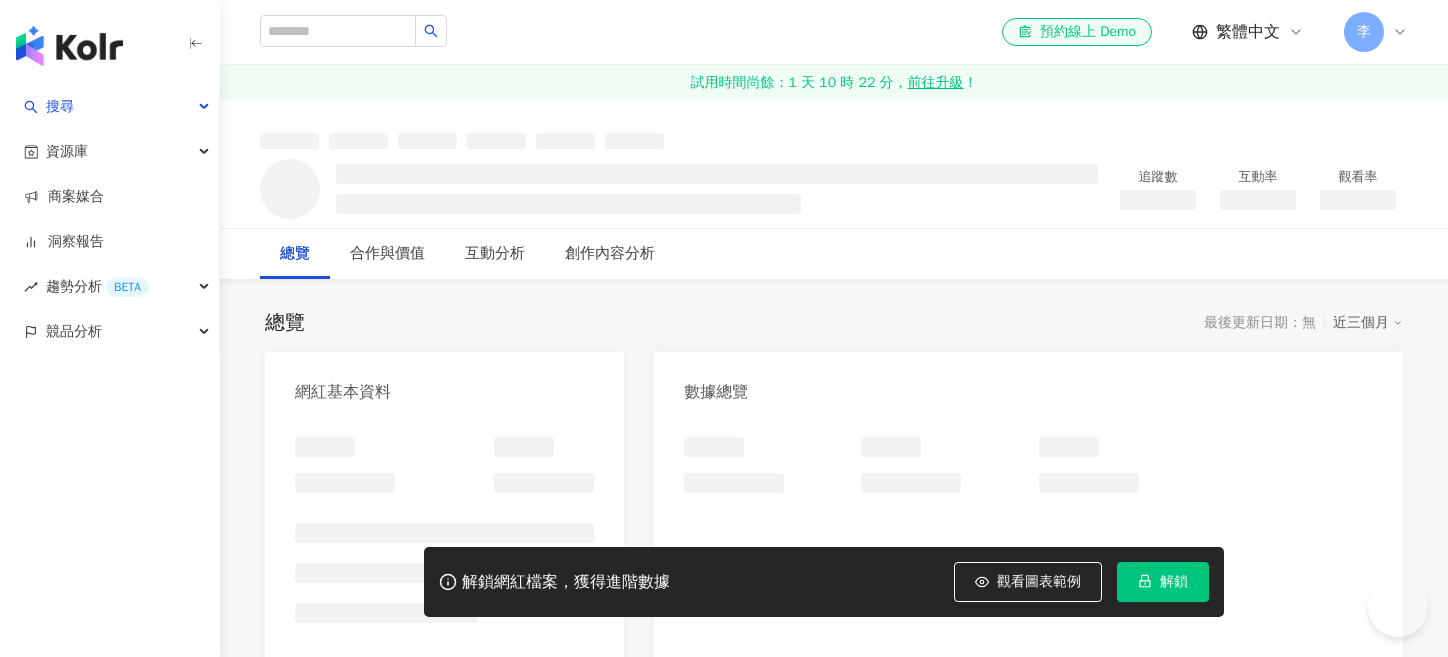scroll, scrollTop: 0, scrollLeft: 0, axis: both 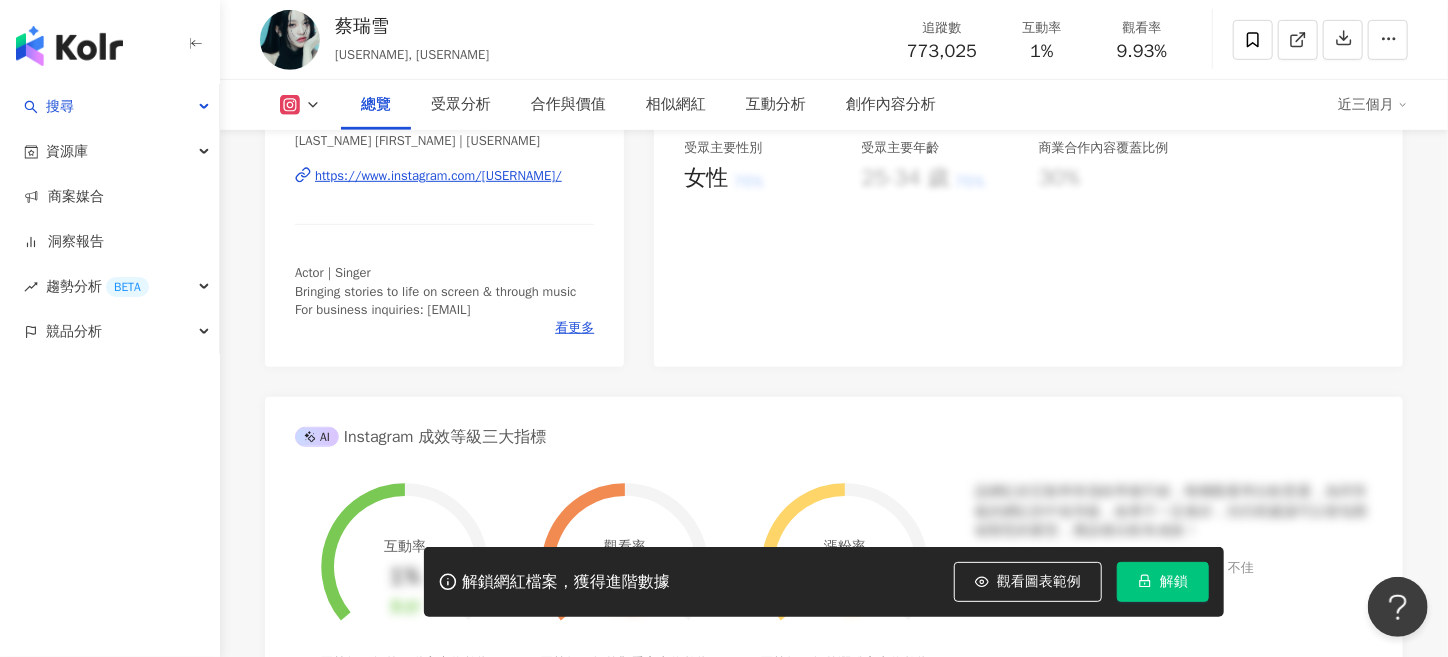 drag, startPoint x: 470, startPoint y: 200, endPoint x: 754, endPoint y: 49, distance: 321.6473 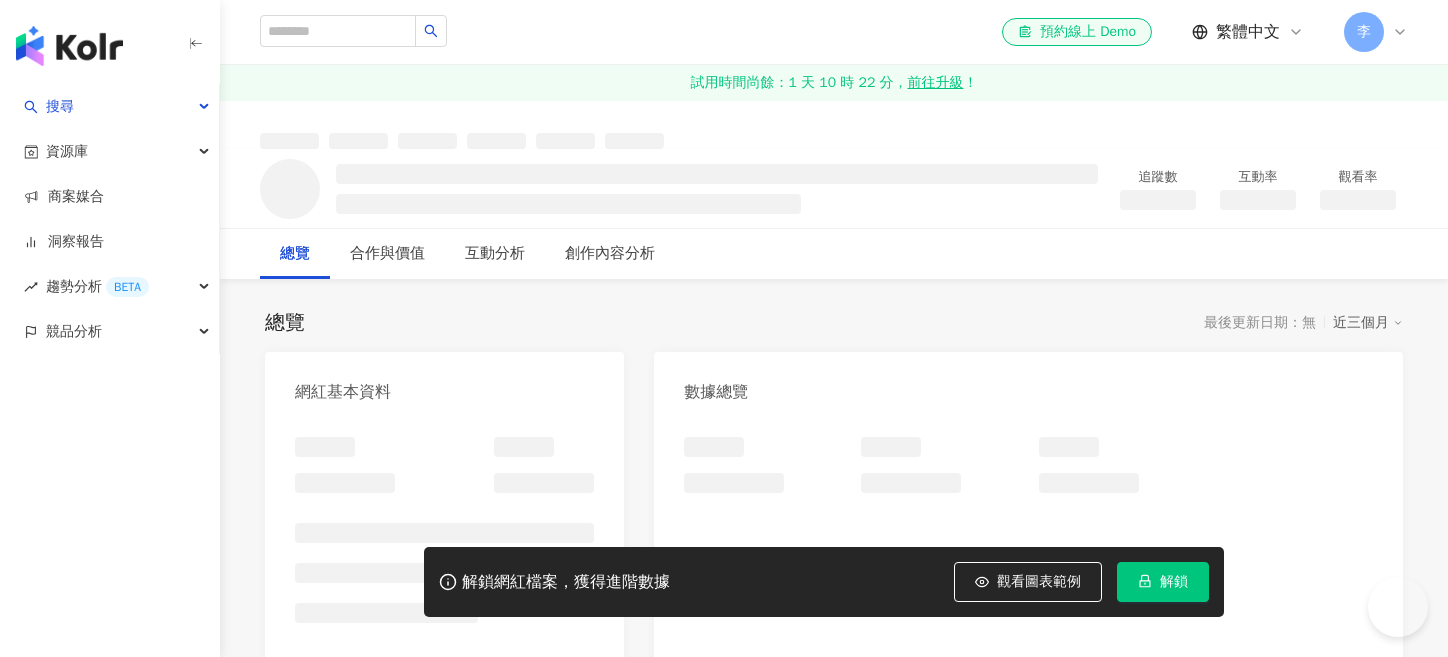 scroll, scrollTop: 0, scrollLeft: 0, axis: both 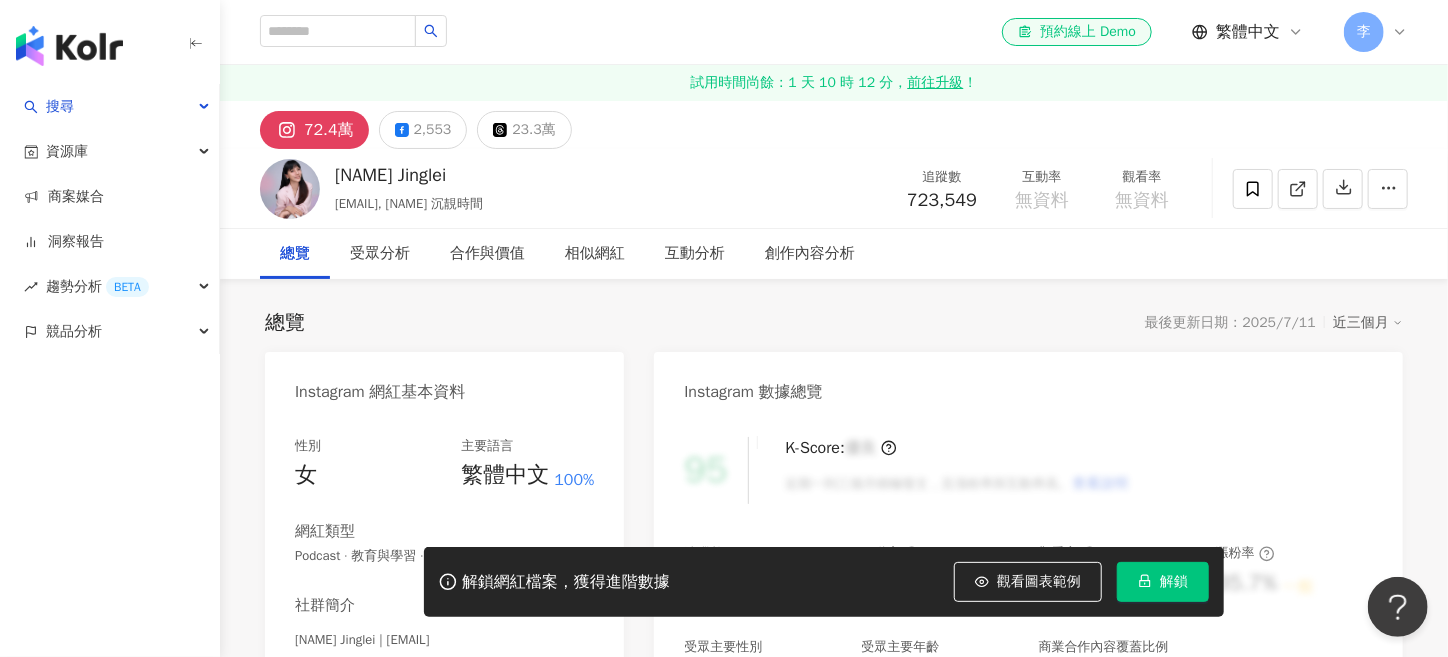 click on "李靚蕾 Jinglei jl.leilei, 李靚蕾 沉靚時間 追蹤數 723,549 互動率 無資料 觀看率 無資料" at bounding box center [834, 188] 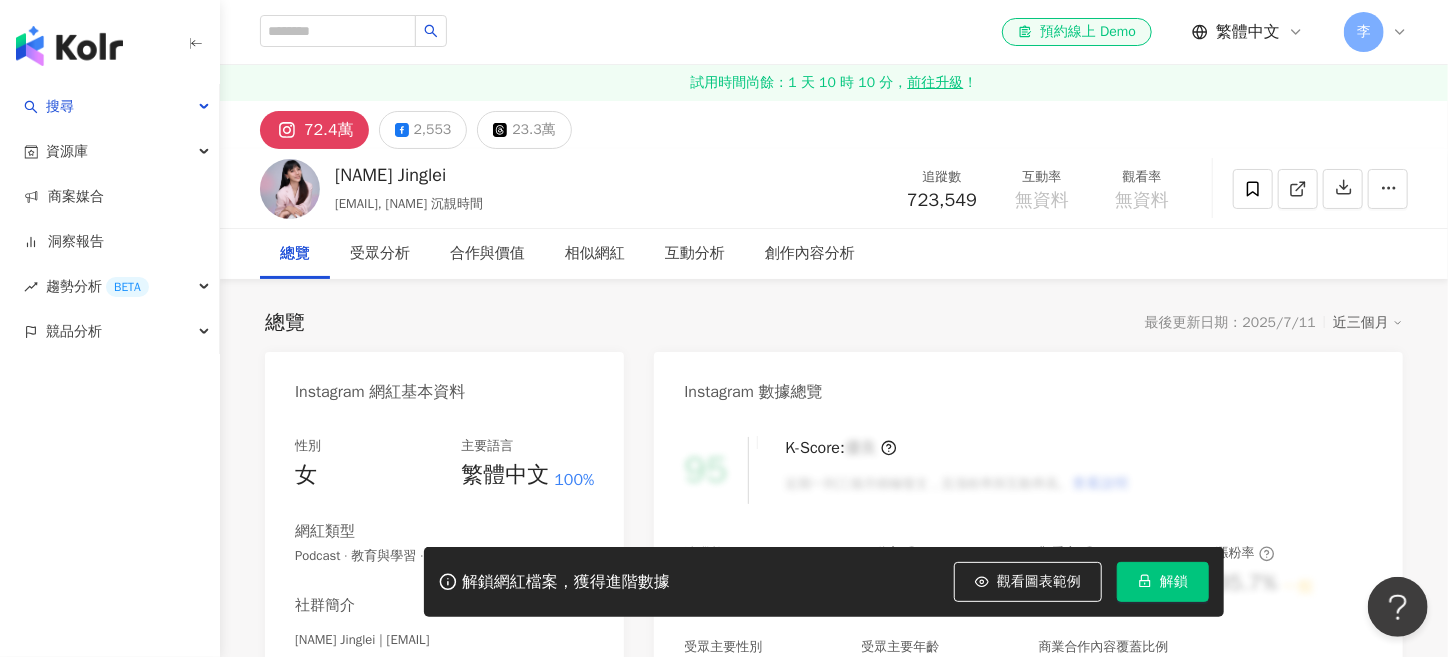 click on "李靚蕾 Jinglei jl.leilei, 李靚蕾 沉靚時間 追蹤數 723,549 互動率 無資料 觀看率 無資料" at bounding box center (834, 188) 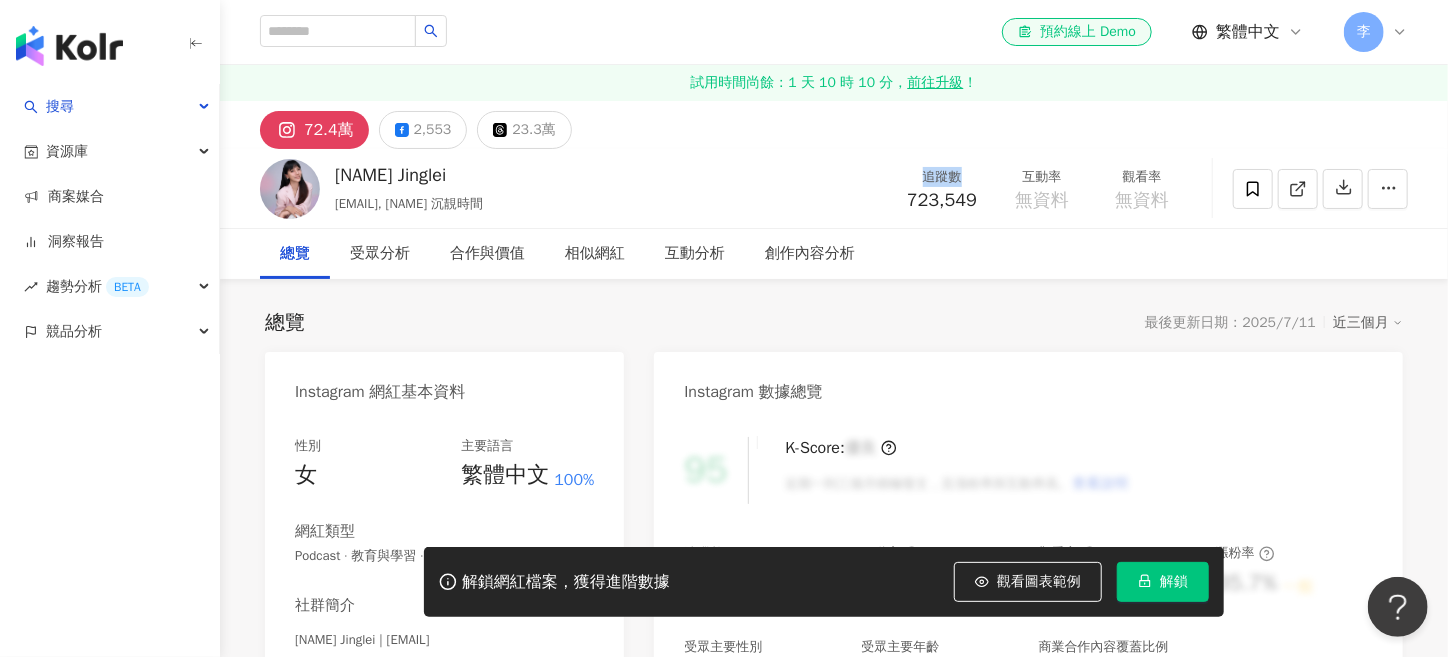 drag, startPoint x: 748, startPoint y: 197, endPoint x: 754, endPoint y: 183, distance: 15.231546 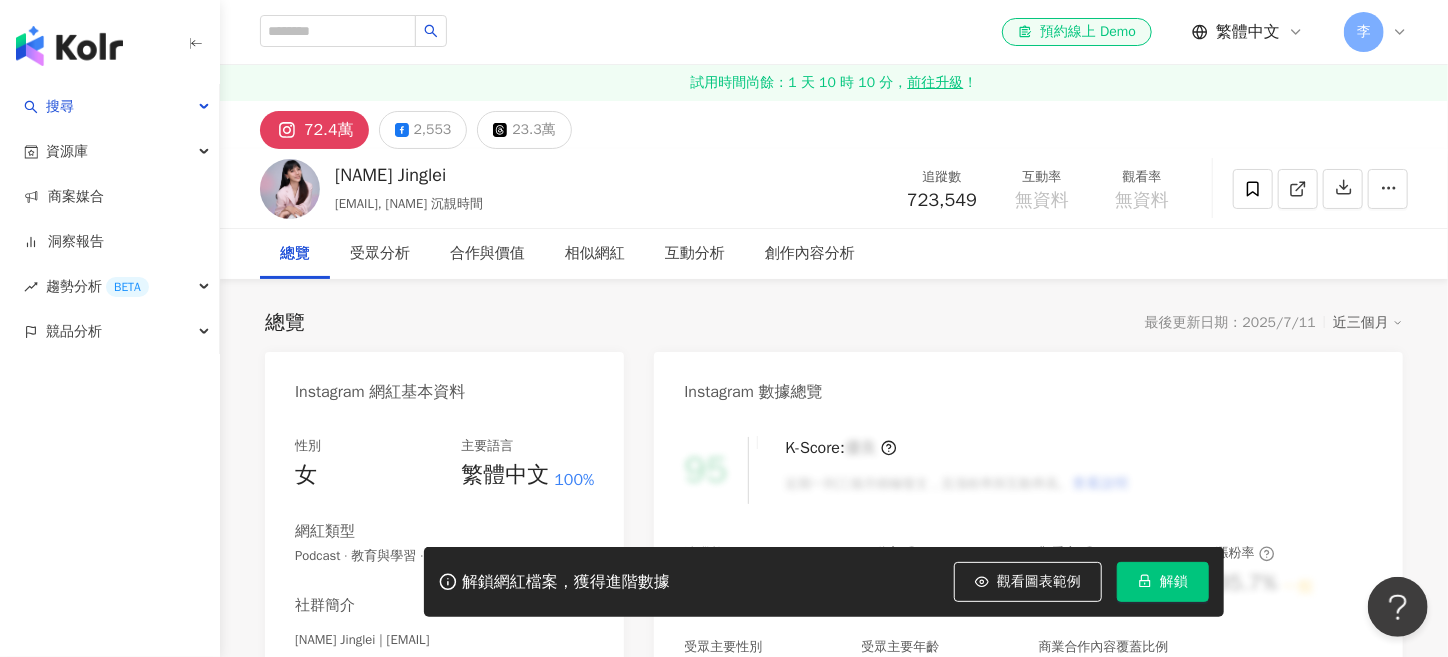 click on "https://www.instagram.com/jl.leilei/" at bounding box center [438, 675] 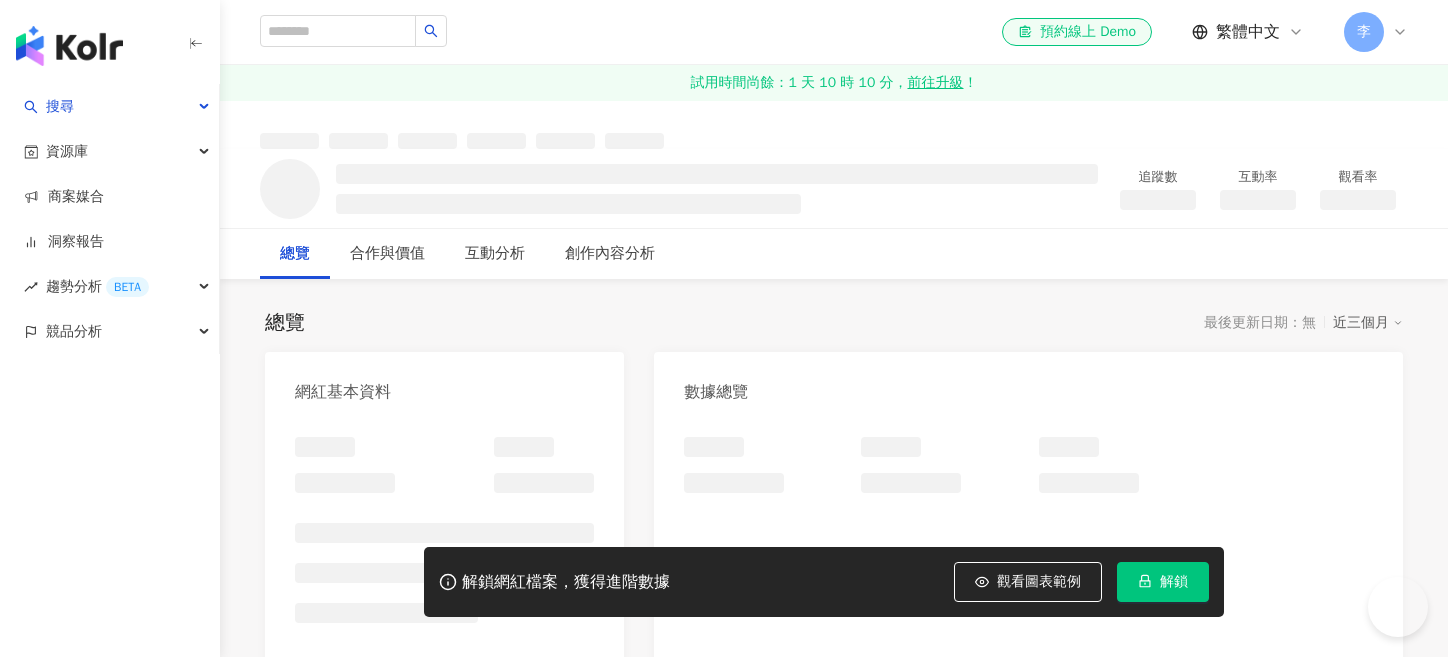scroll, scrollTop: 0, scrollLeft: 0, axis: both 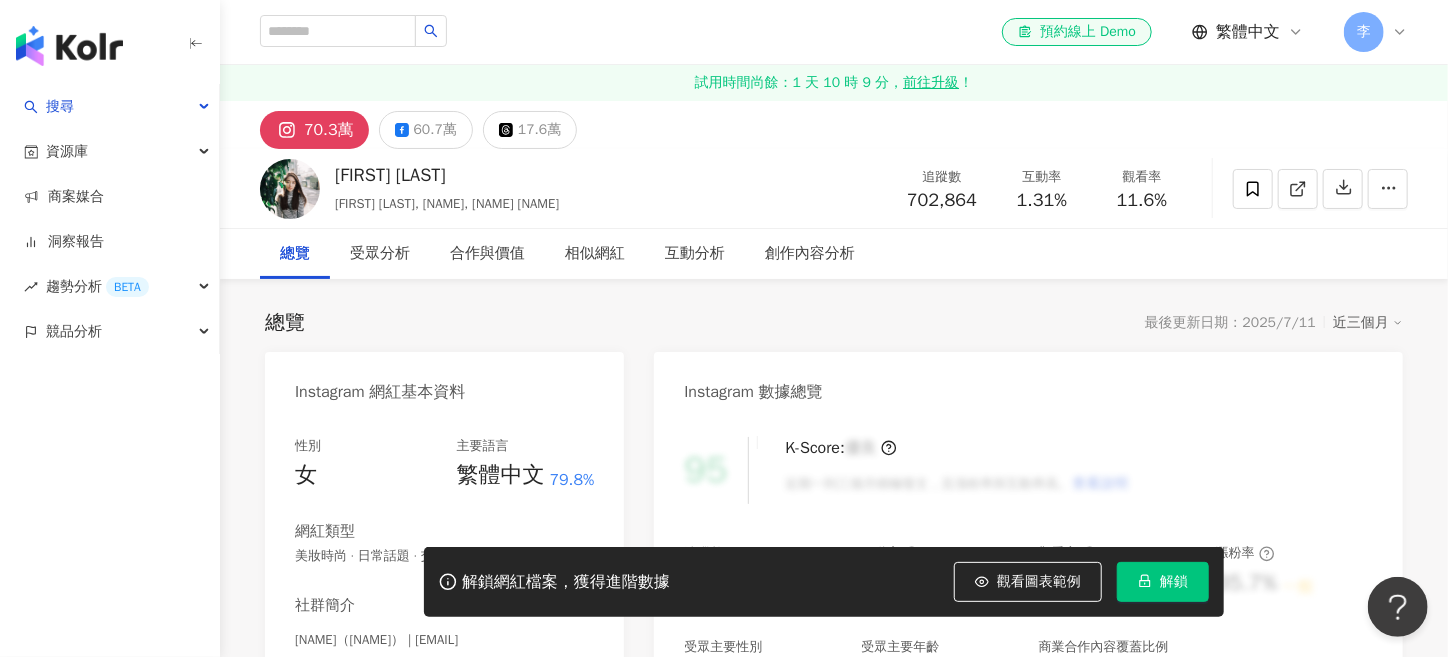 click on "https://www.instagram.com/dabechen/" at bounding box center (429, 675) 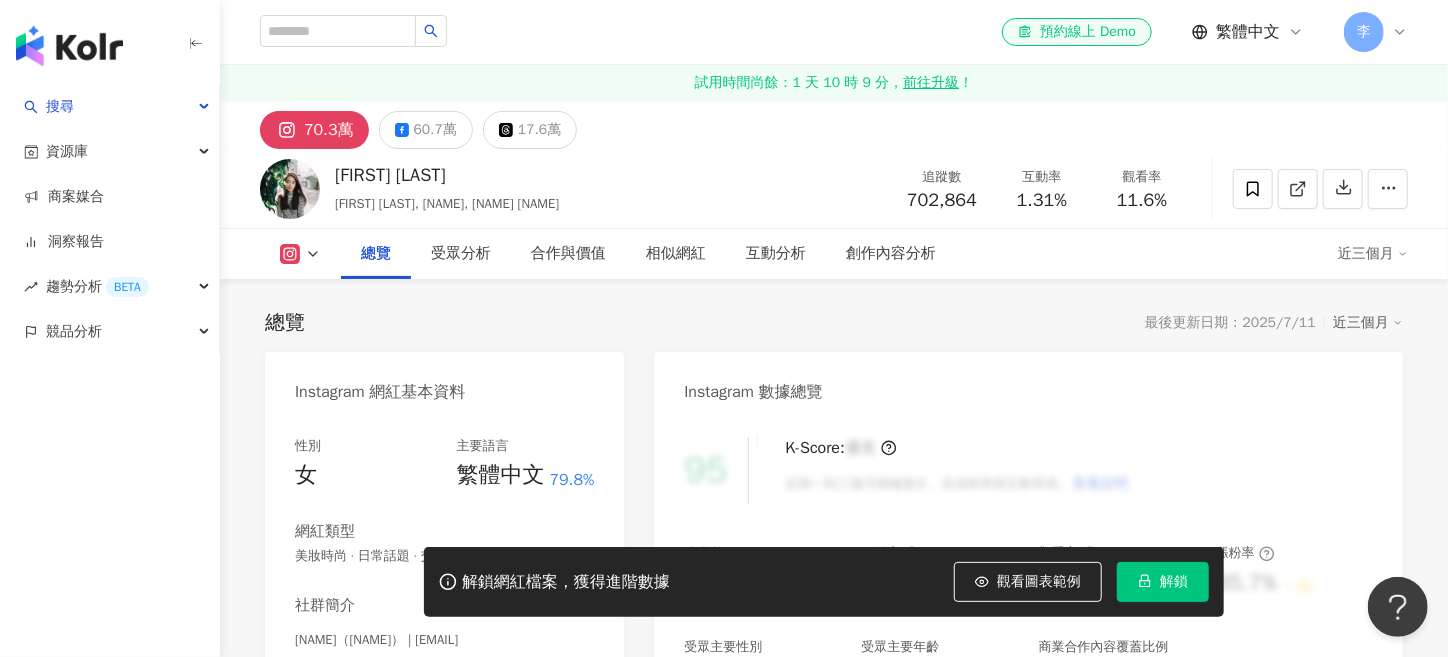 scroll, scrollTop: 332, scrollLeft: 0, axis: vertical 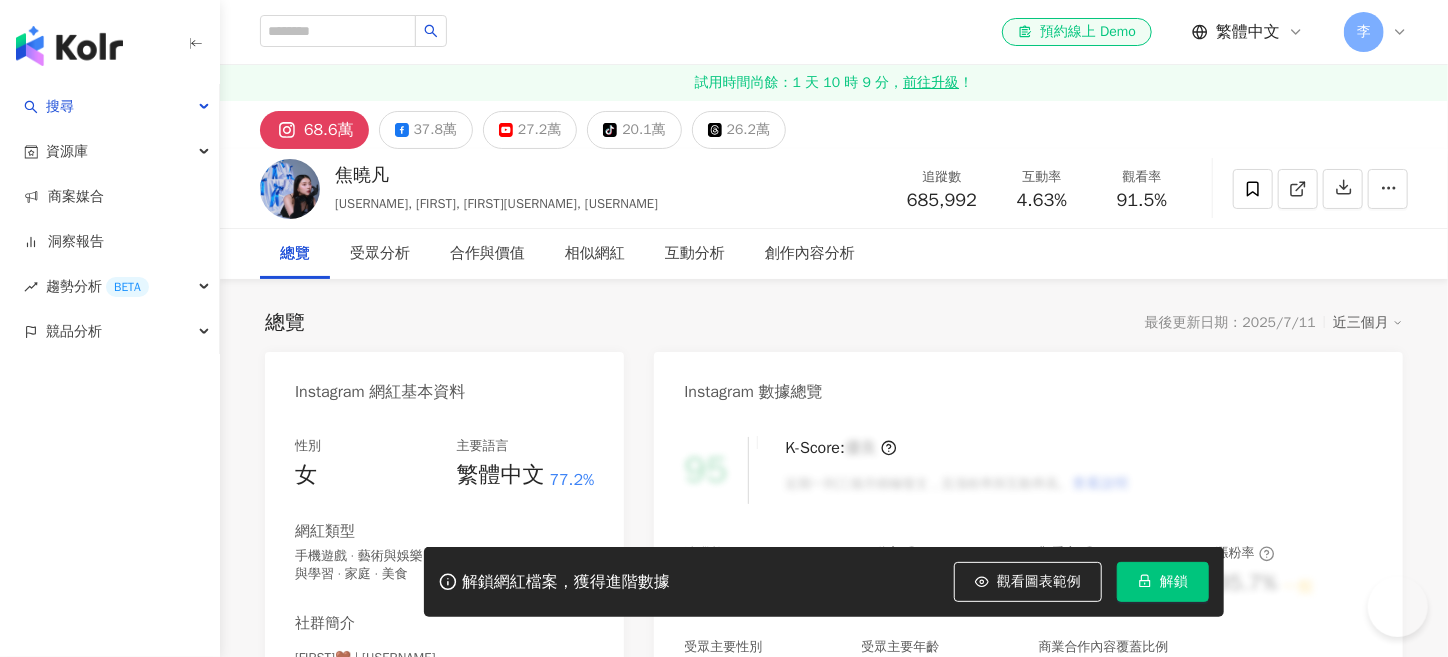 click on "https://www.instagram.com/fan0914fan/" at bounding box center (424, 693) 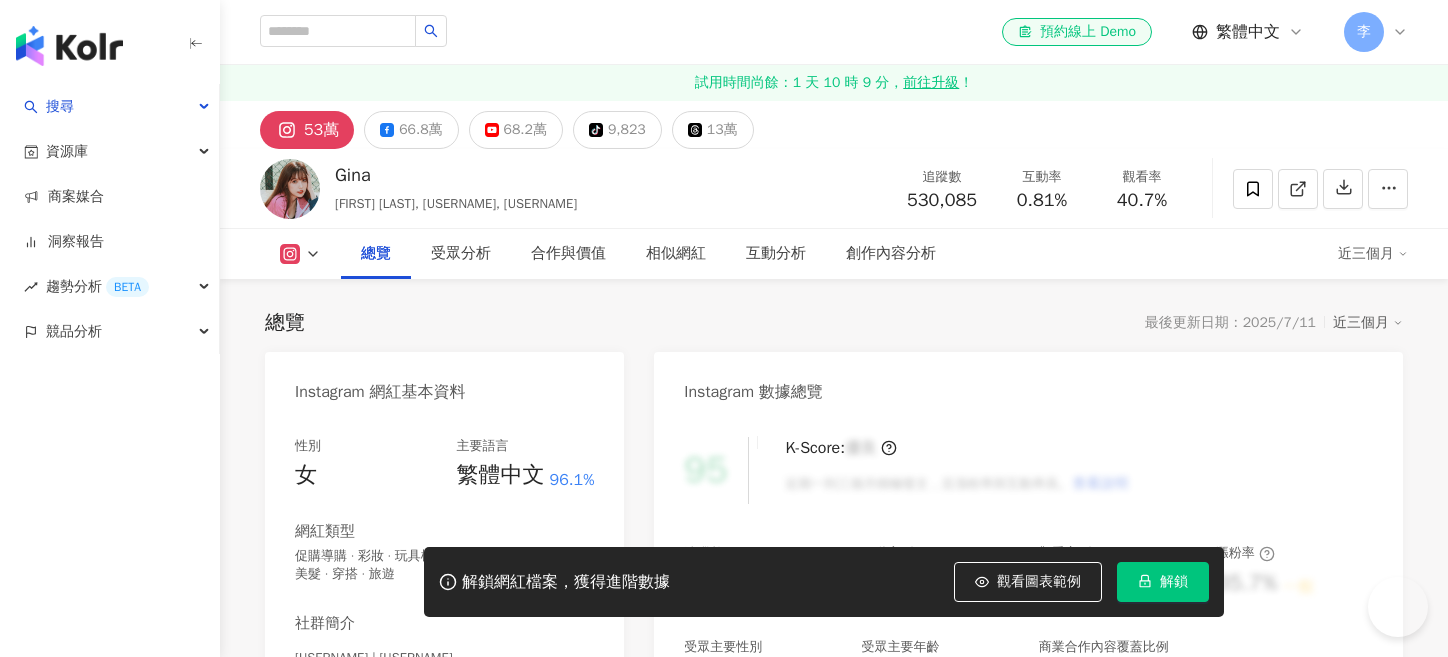 click on "總覽 最後更新日期：[DATE] 近三個月 Instagram 網紅基本資料 性別   女 主要語言   繁體中文 96.1% 網紅類型 促購導購 · 彩妝 · 玩具模型 · 日常話題 · 財經 · 美食 · 美髮 · 穿搭 · 旅遊 社群簡介 [USERNAME] | [USERNAME] https://www.instagram.com/[USERNAME]/ 不接受小盒子私訊感謝您
合作邀約📪
[EMAIL]
-#Youtube- 看更多 Instagram 數據總覽 95 K-Score :   優良 近期一到三個月積極發文，且漲粉率與互動率高。 查看說明 追蹤數   530,085 互動率   0.81% 良好 觀看率   40.7% 不佳 漲粉率   35.7% 一般 受眾主要性別   女性 76% 受眾主要年齡   25-34 歲 76% 商業合作內容覆蓋比例   30% AI Instagram 成效等級三大指標 互動率 0.81% 良好 同等級網紅的互動率中位數為  0.19% 觀看率 40.7% 不佳 同等級網紅的觀看率中位數為  35.5% 漲粉率 35.7% 一般 同等級網紅的漲粉率中位數為  0.8% 成效等級 ： 優秀 良好 普通" at bounding box center (834, 1090) 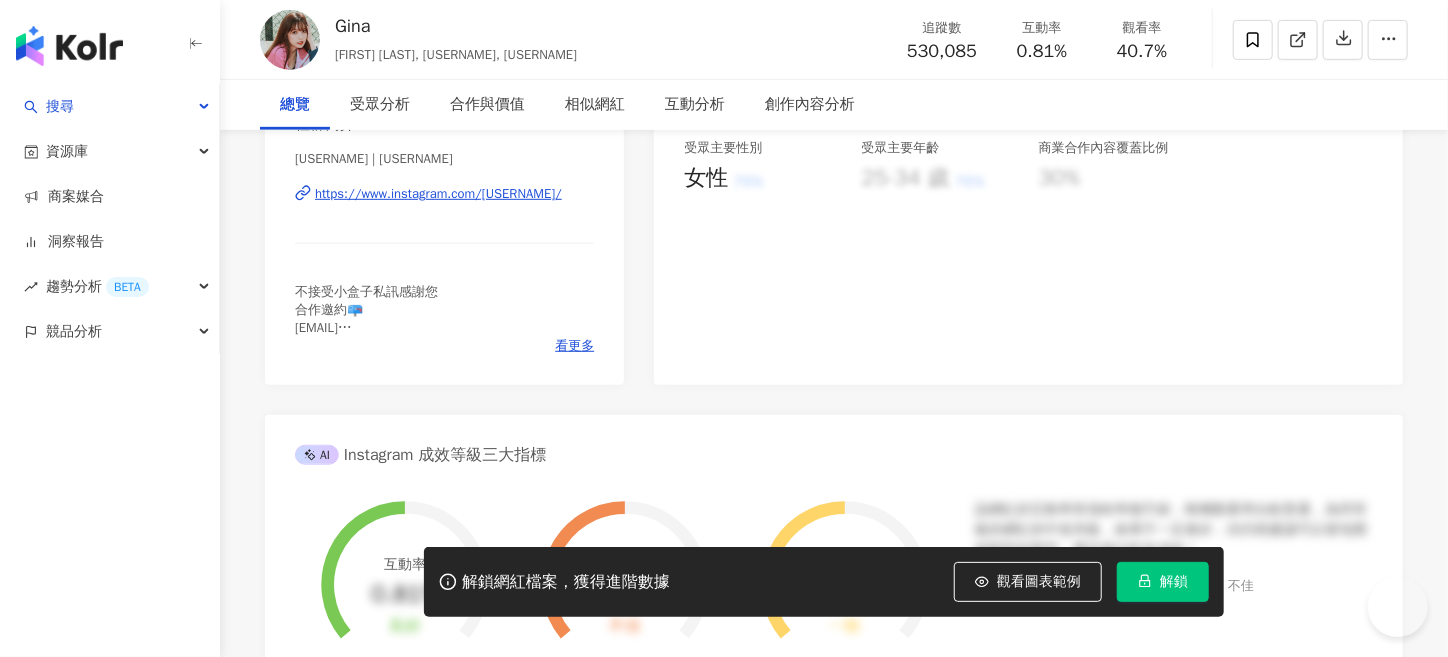 scroll, scrollTop: 499, scrollLeft: 0, axis: vertical 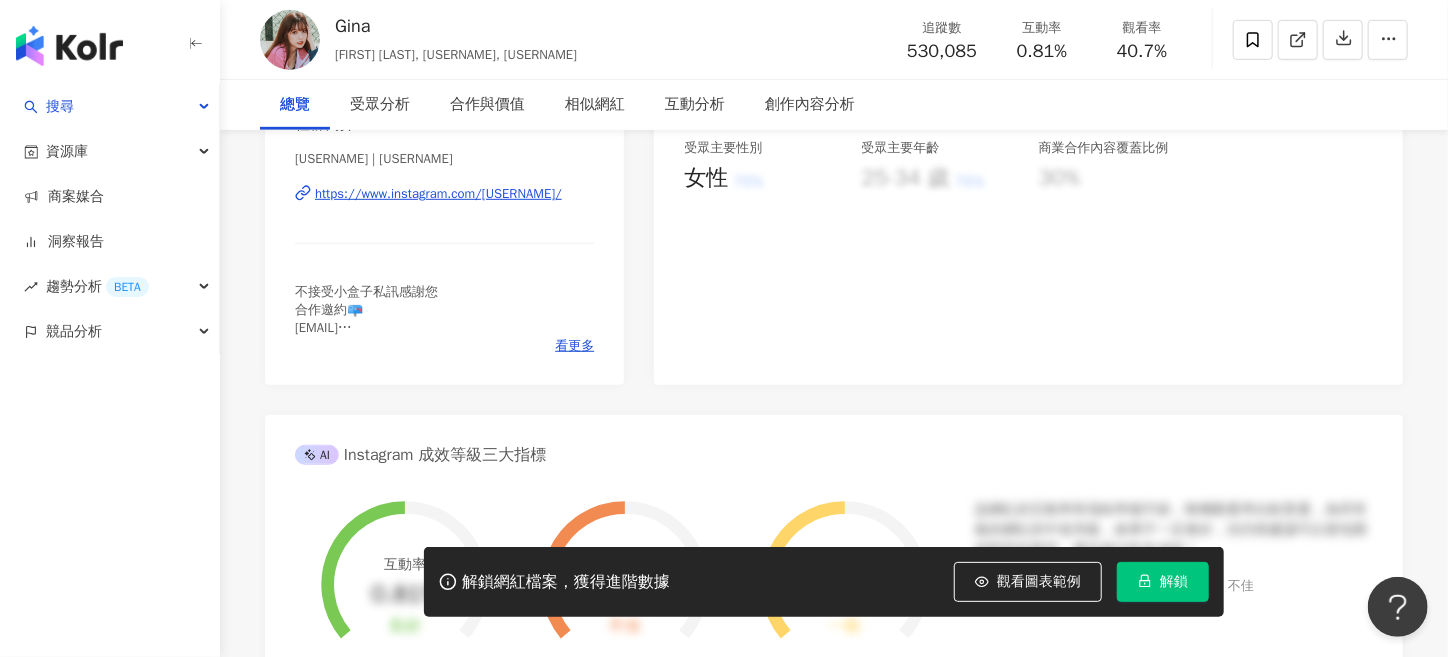 click on "https://www.instagram.com/ginachiki/" at bounding box center [438, 194] 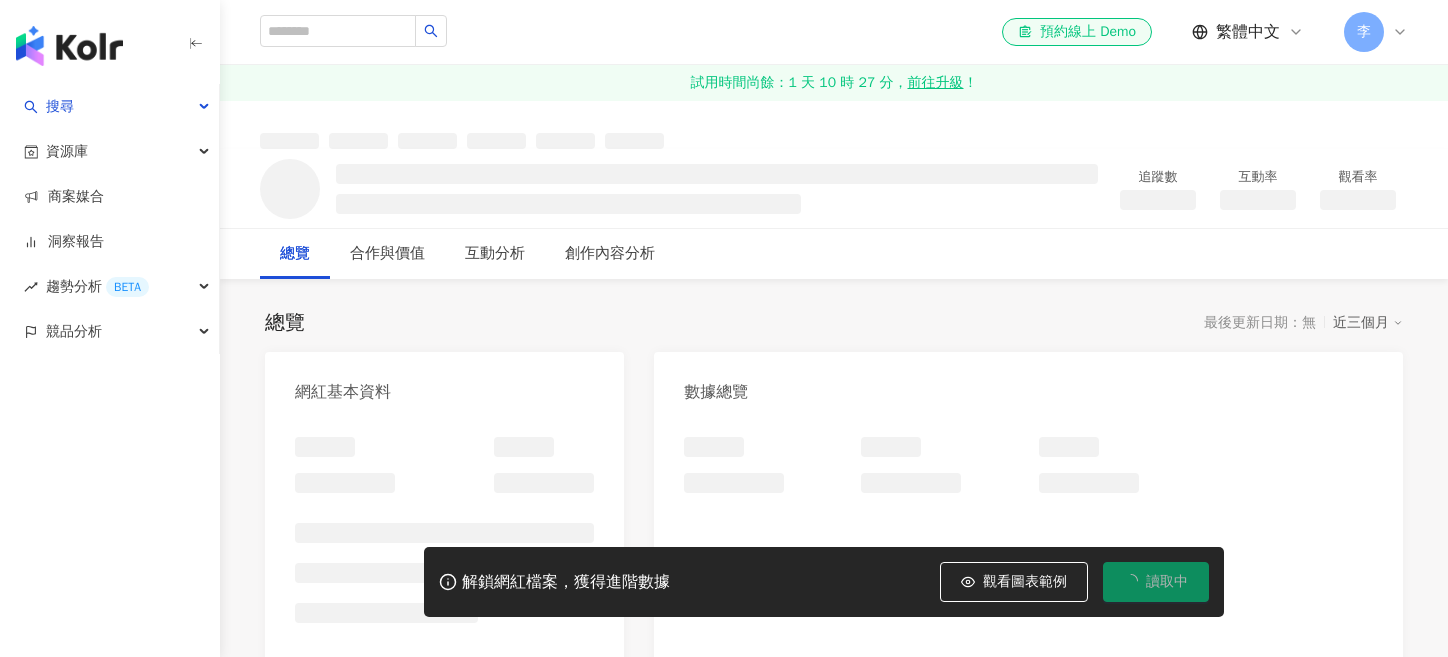 scroll, scrollTop: 0, scrollLeft: 0, axis: both 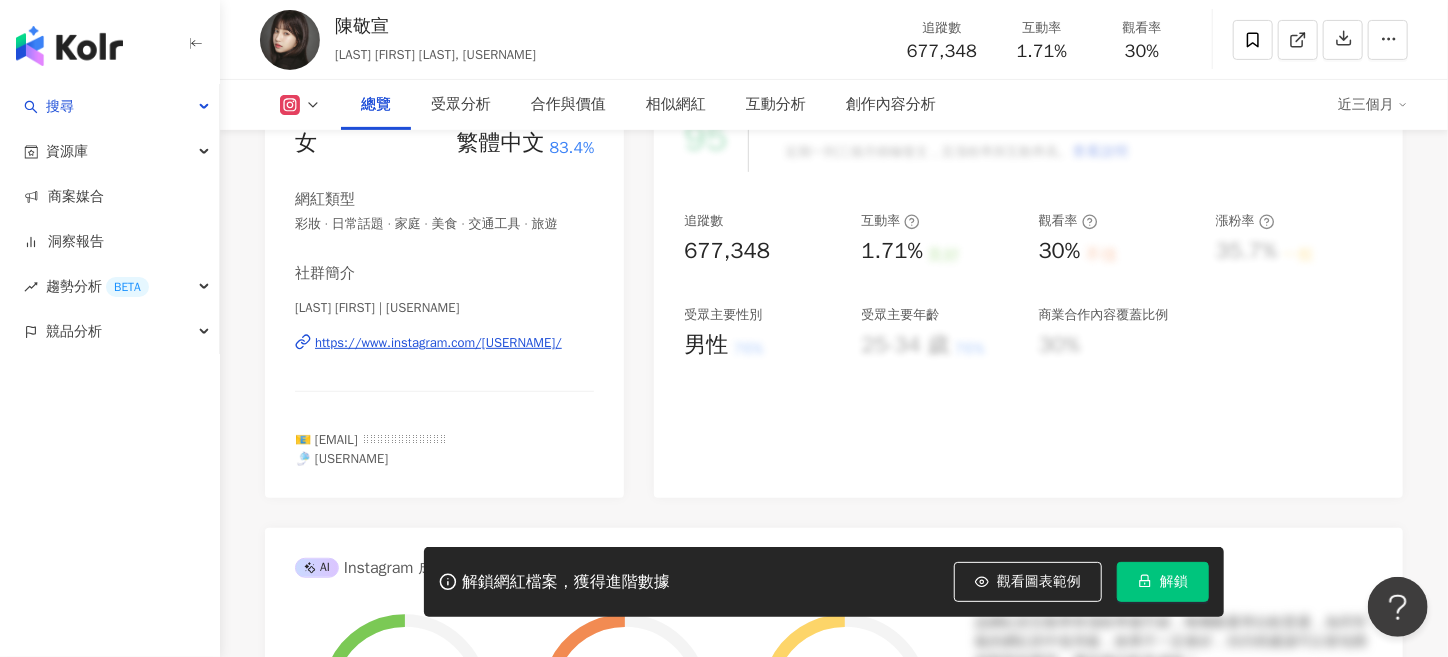 click on "https://www.instagram.com/genieechan/" at bounding box center [438, 343] 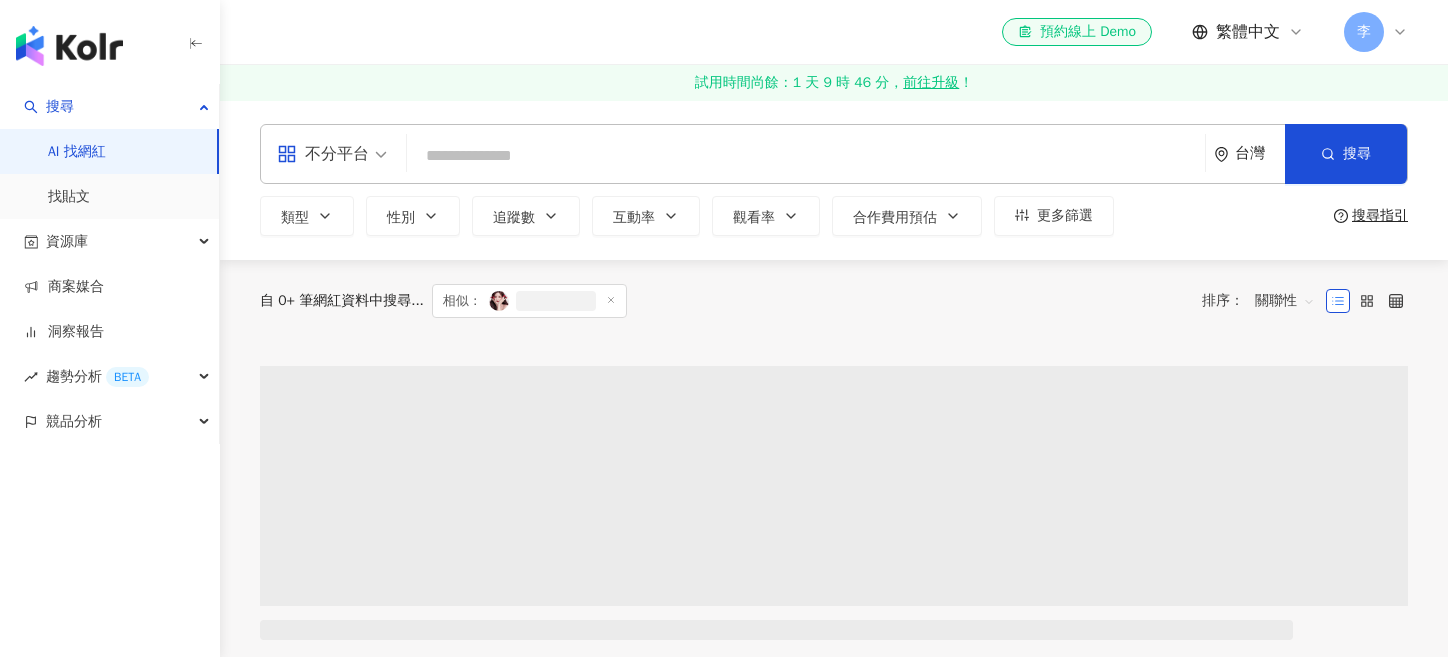 scroll, scrollTop: 0, scrollLeft: 0, axis: both 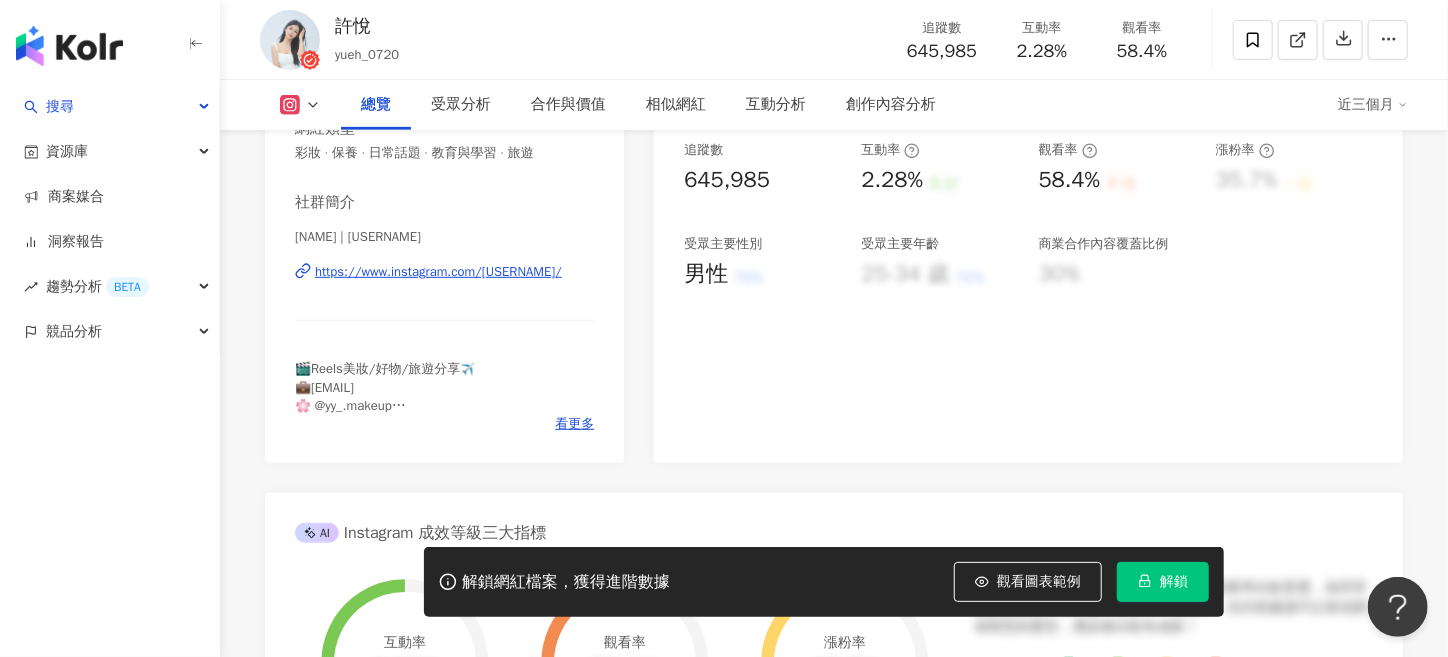 click on "https://www.instagram.com/[USERNAME]/" at bounding box center [438, 272] 